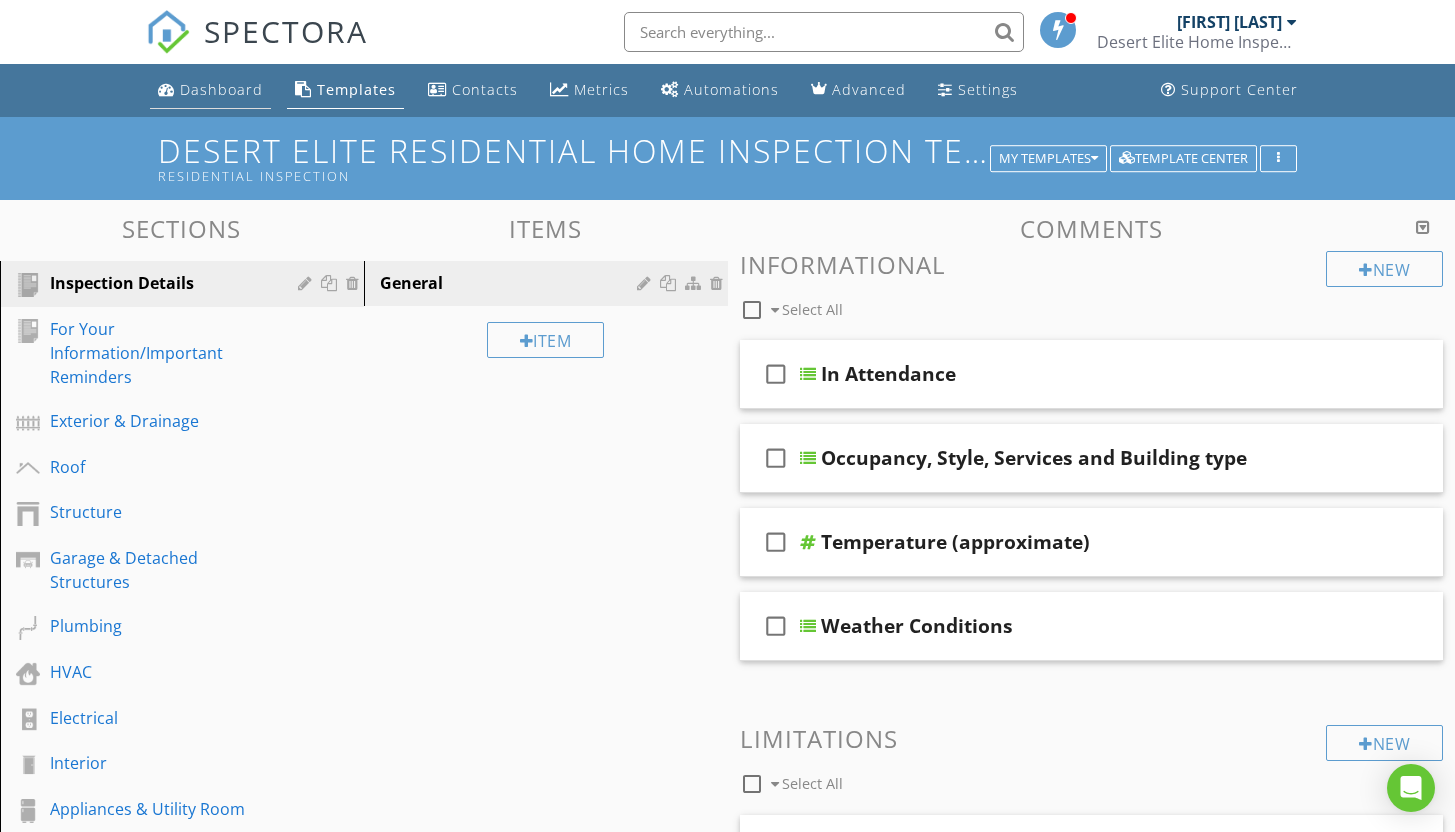 scroll, scrollTop: 0, scrollLeft: 0, axis: both 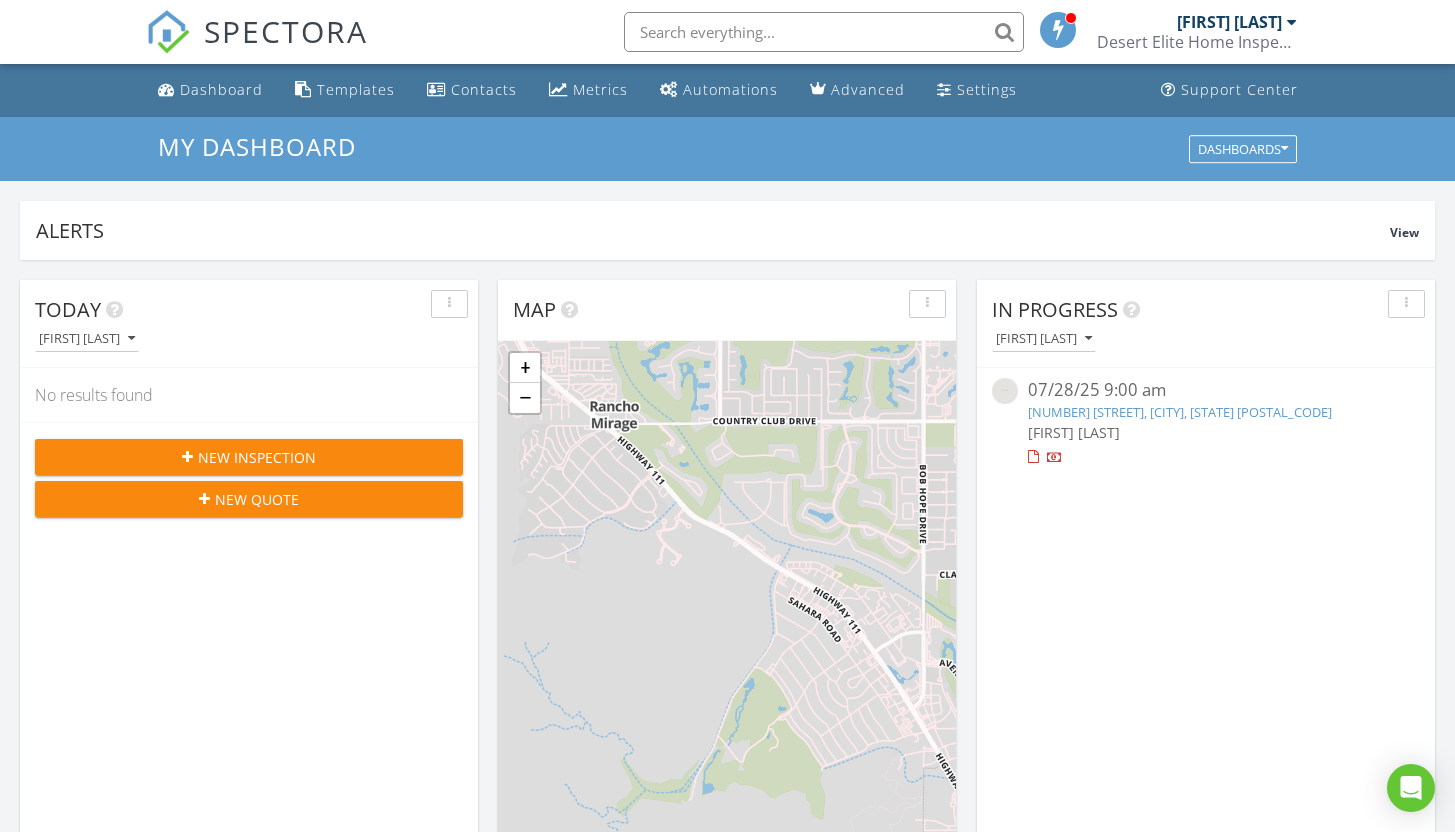 click on "New Inspection" at bounding box center (249, 457) 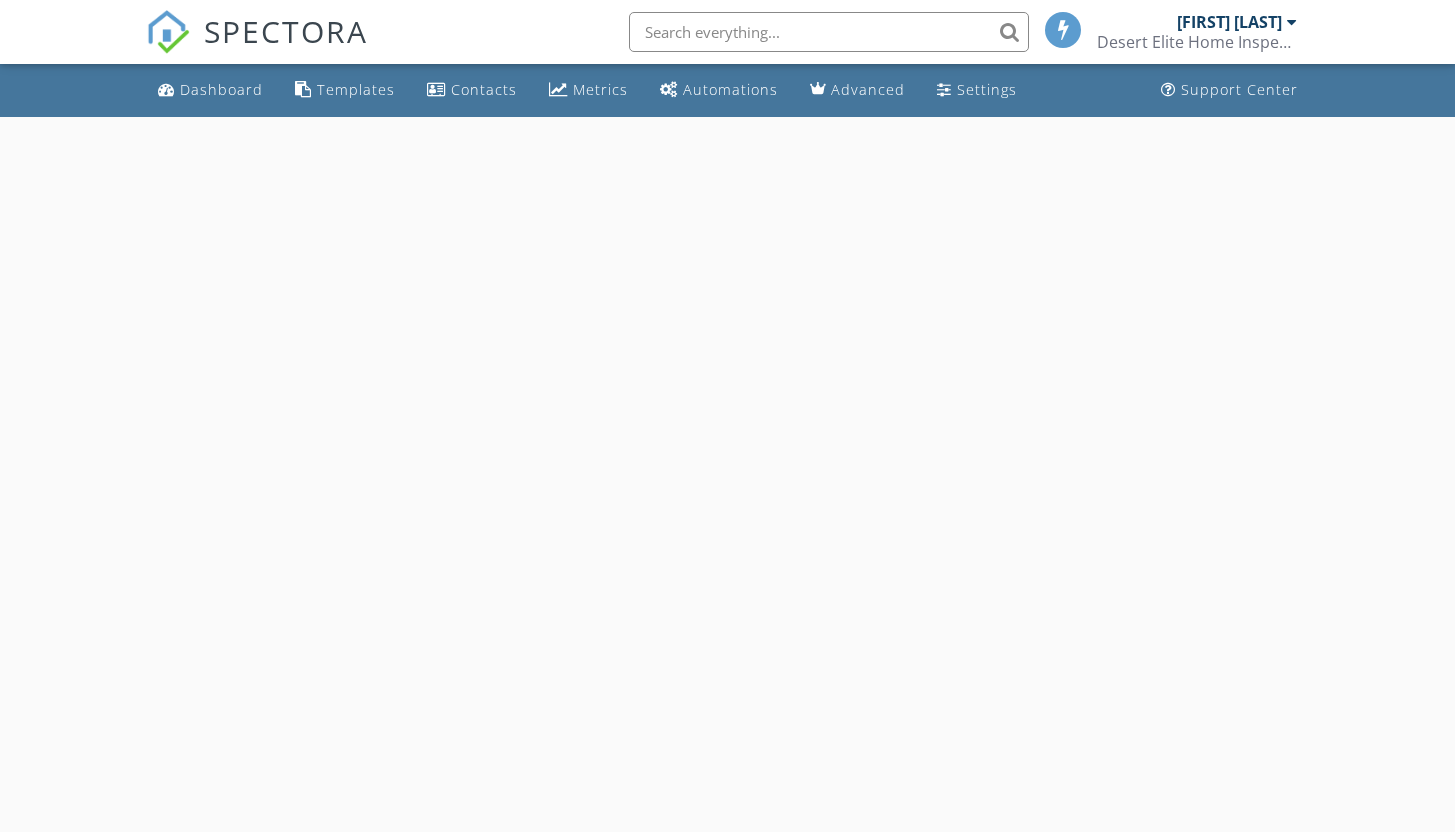 scroll, scrollTop: 0, scrollLeft: 0, axis: both 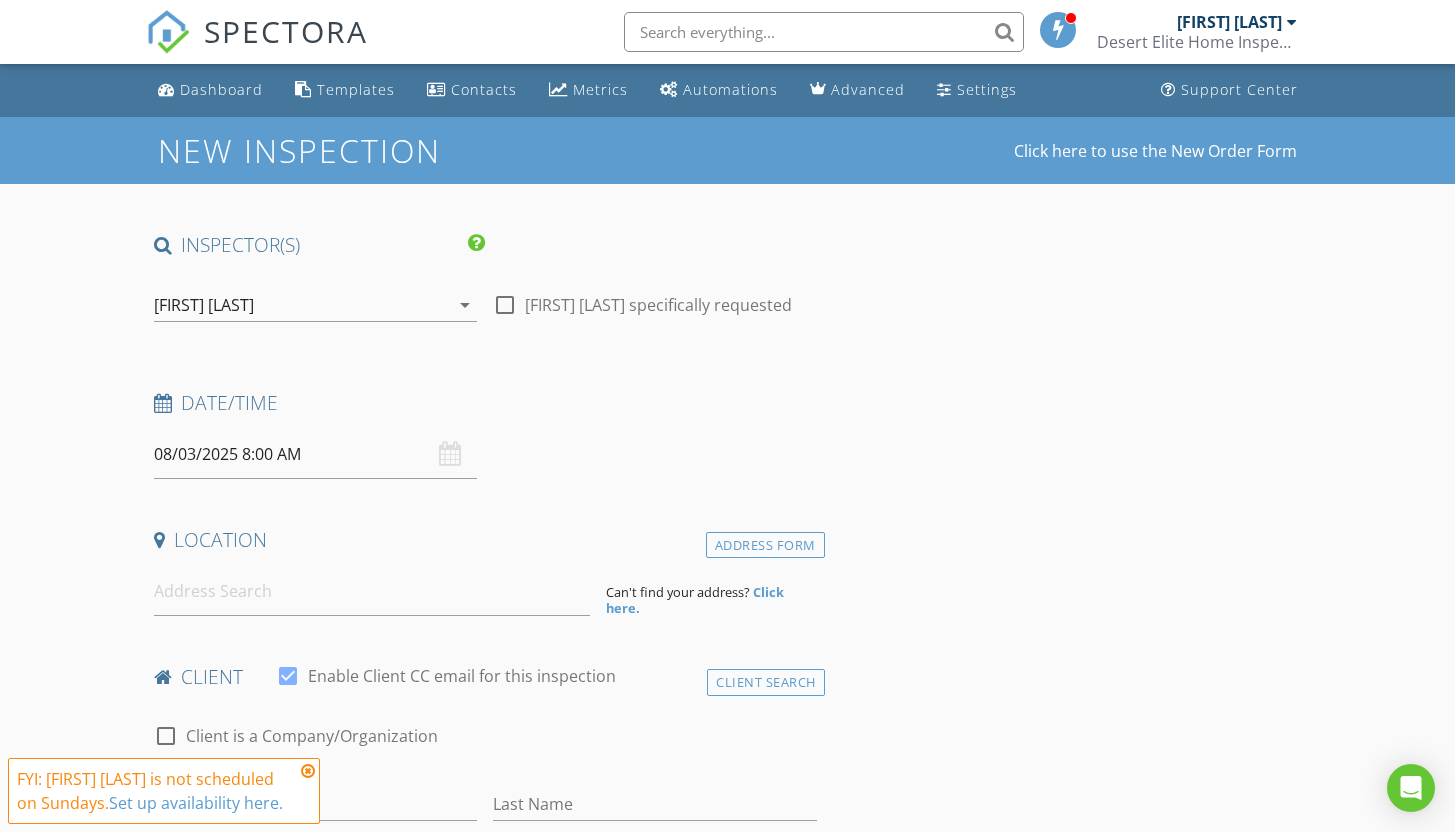 click on "08/03/2025 8:00 AM" at bounding box center [316, 454] 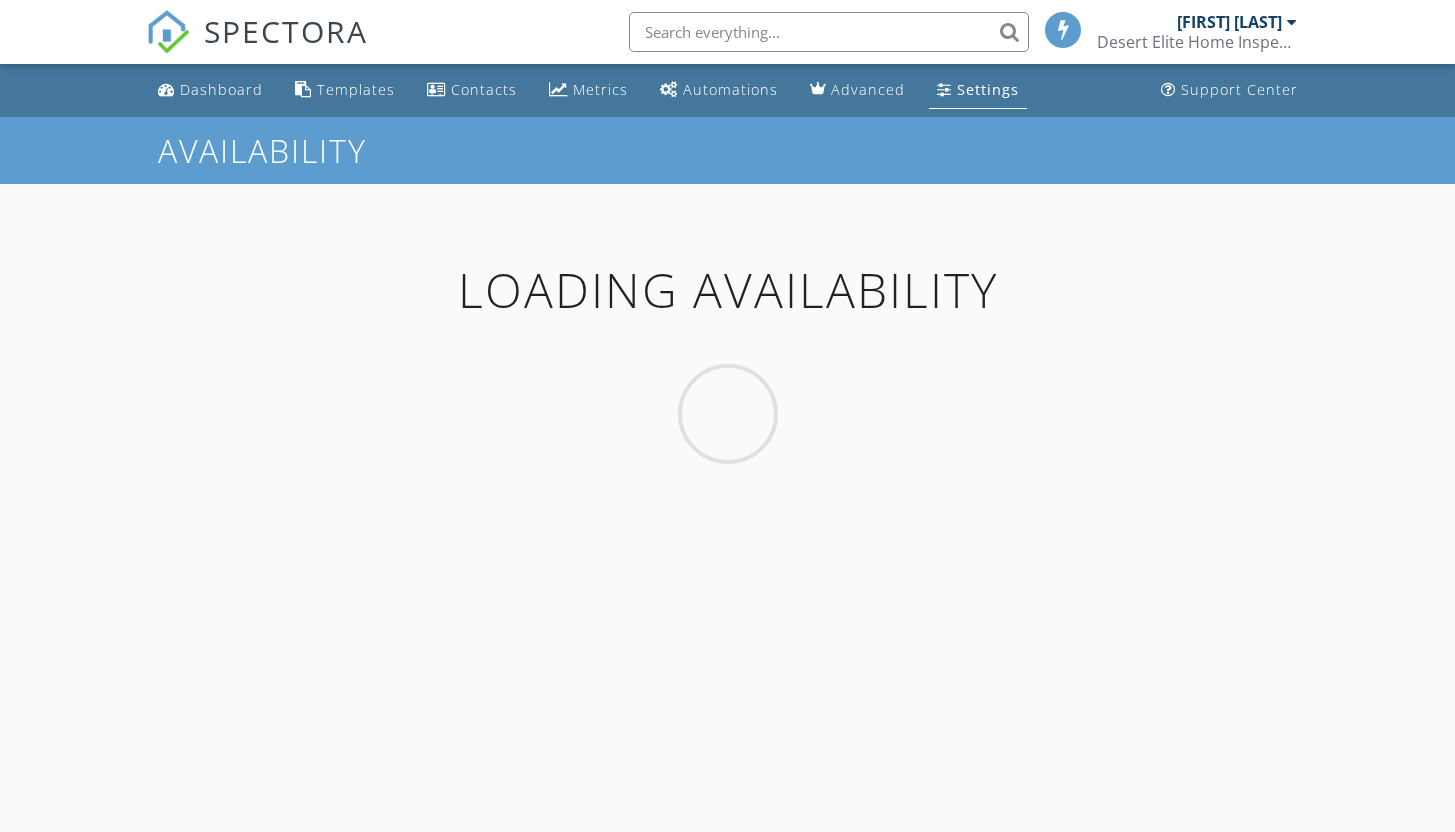 scroll, scrollTop: 0, scrollLeft: 0, axis: both 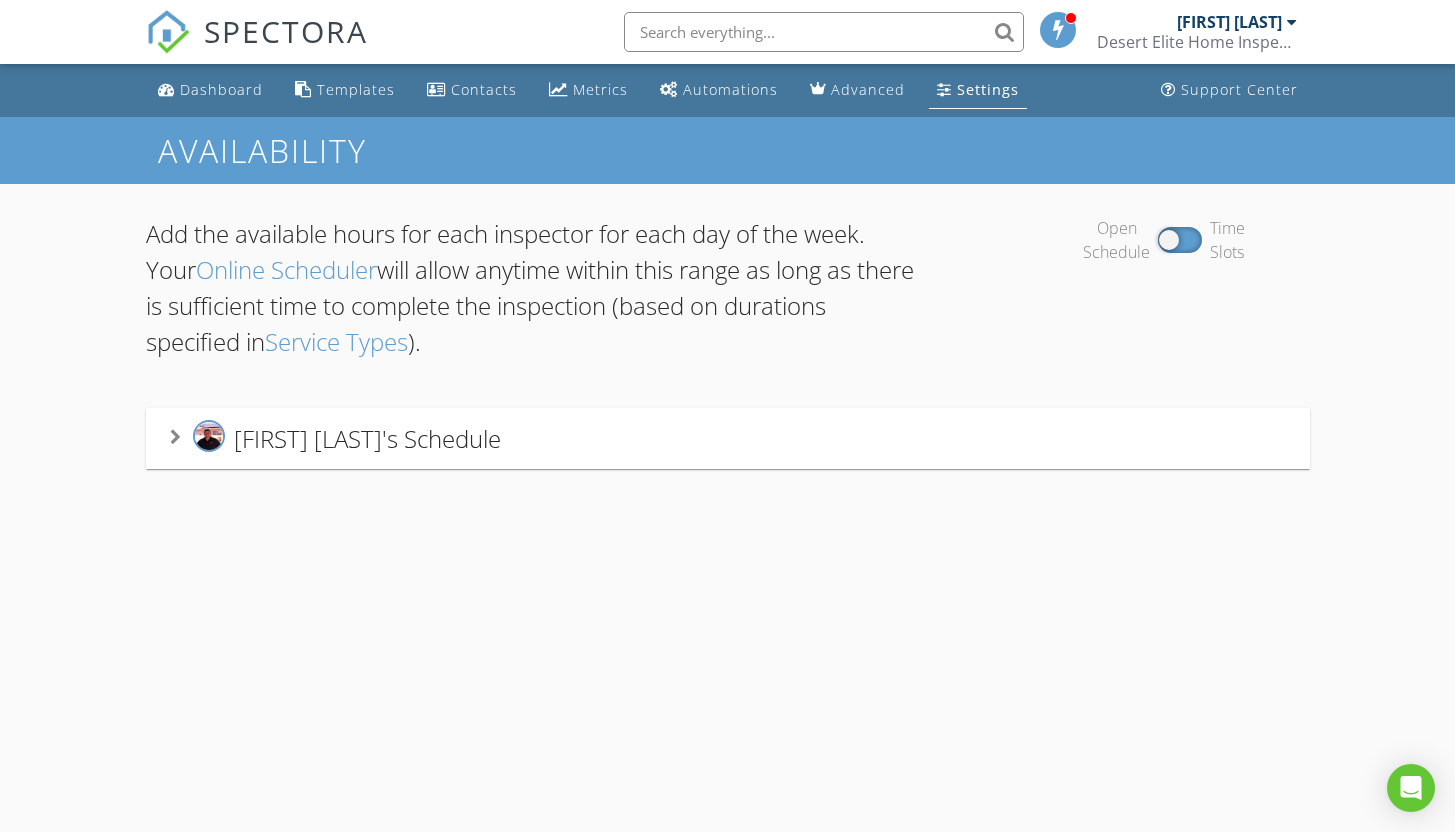 click on "Matthew Black's Schedule" at bounding box center [367, 438] 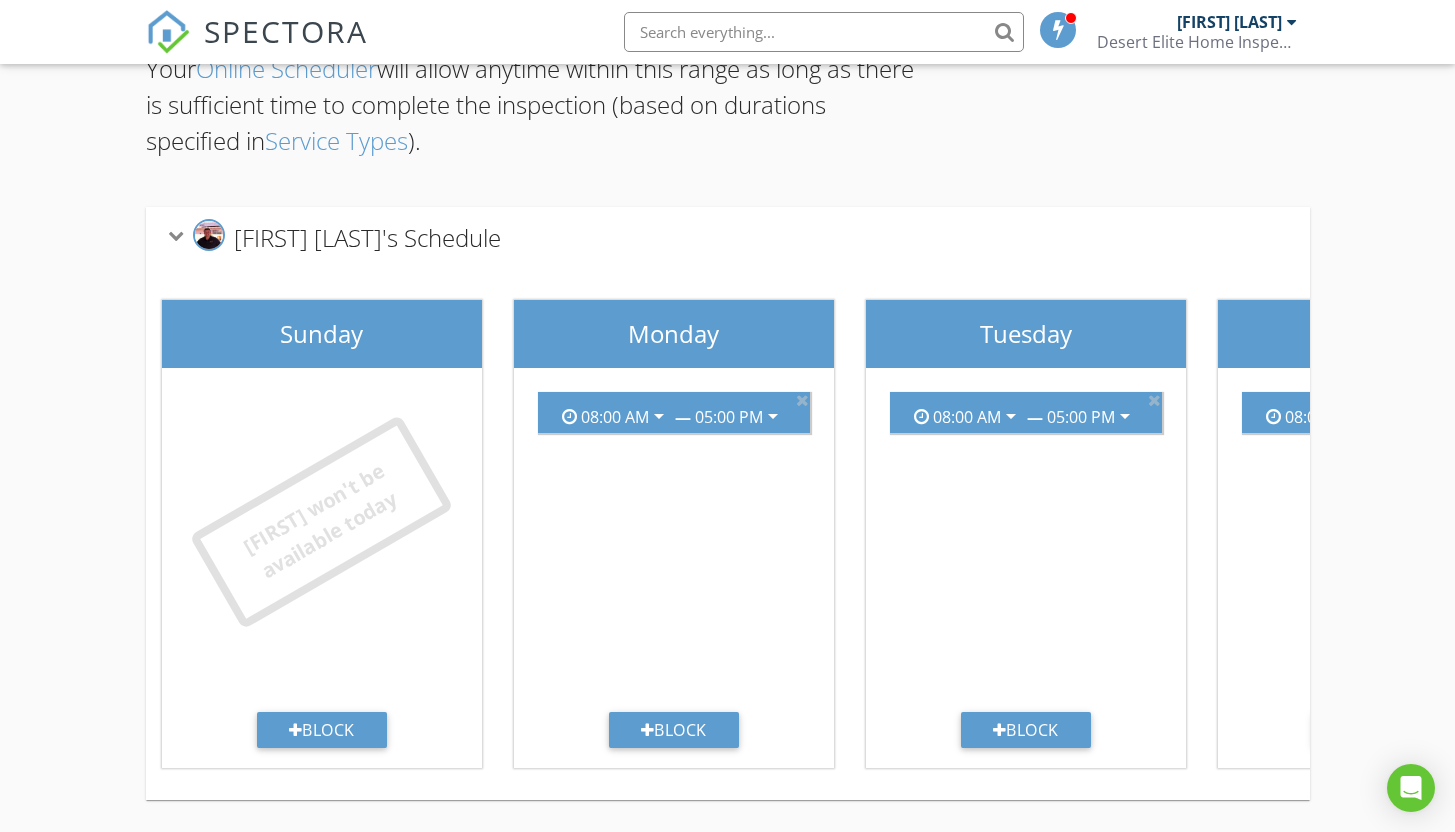 scroll, scrollTop: 216, scrollLeft: 0, axis: vertical 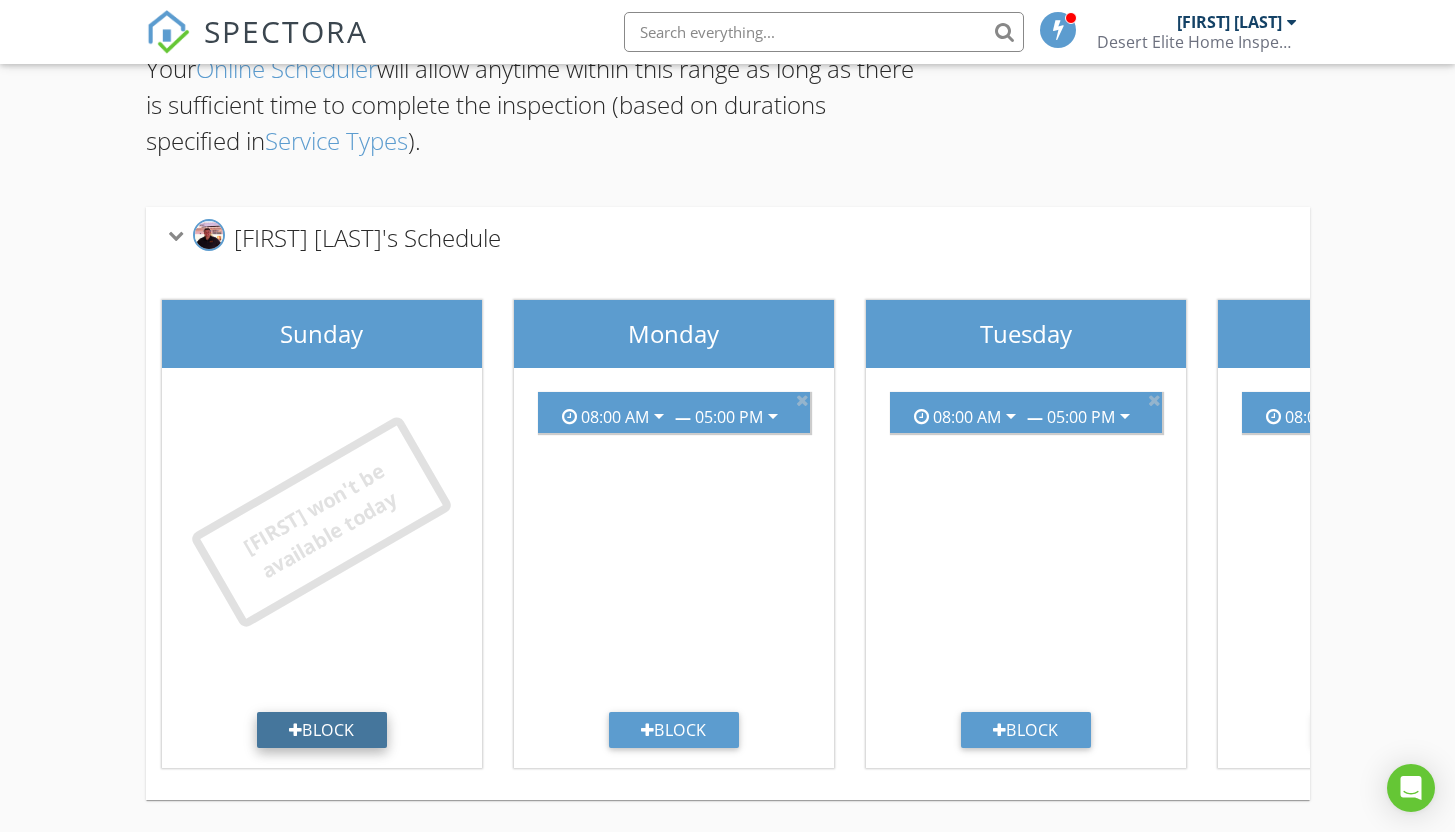 click on "Block" at bounding box center [322, 730] 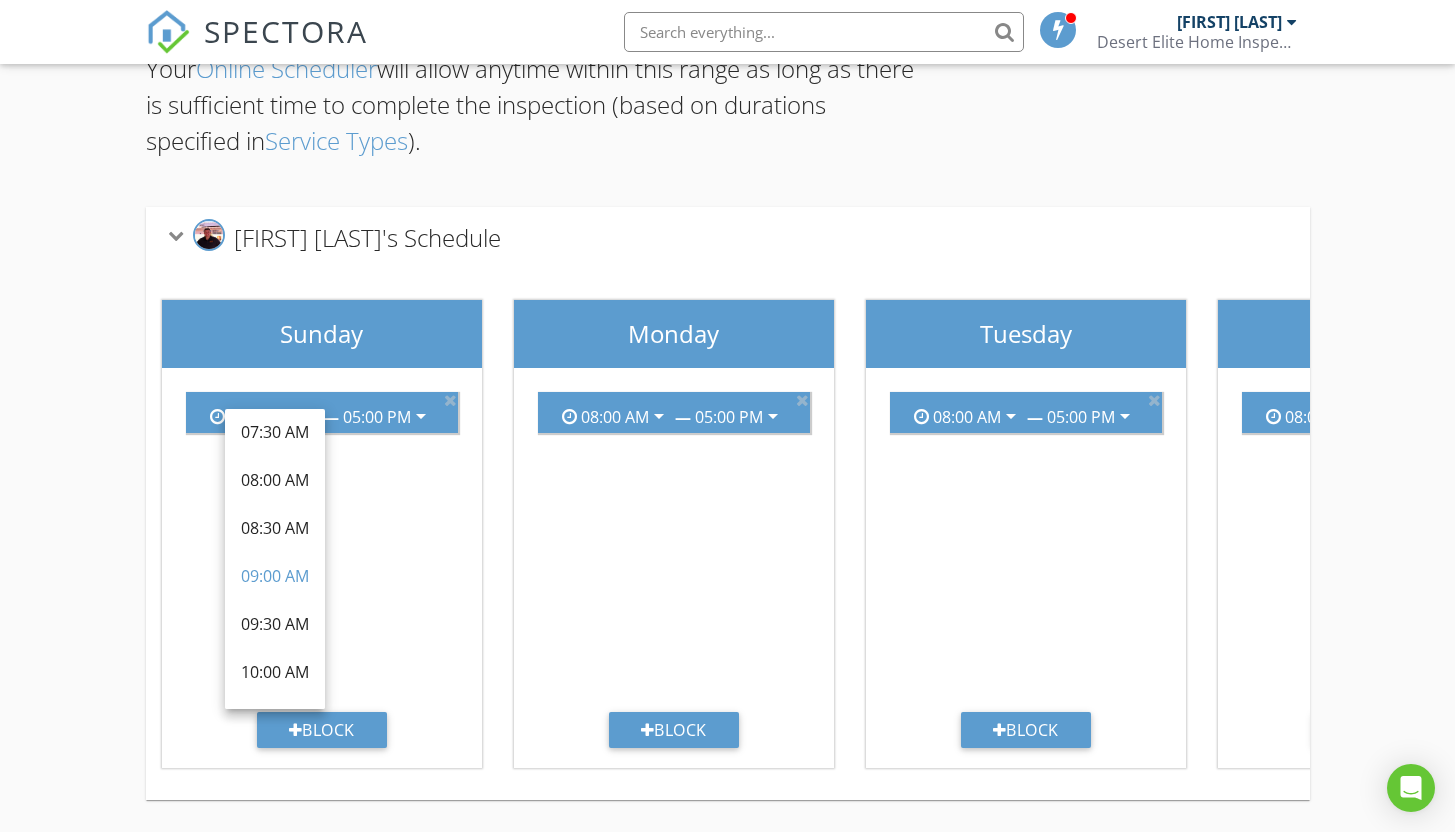 scroll, scrollTop: 164, scrollLeft: 0, axis: vertical 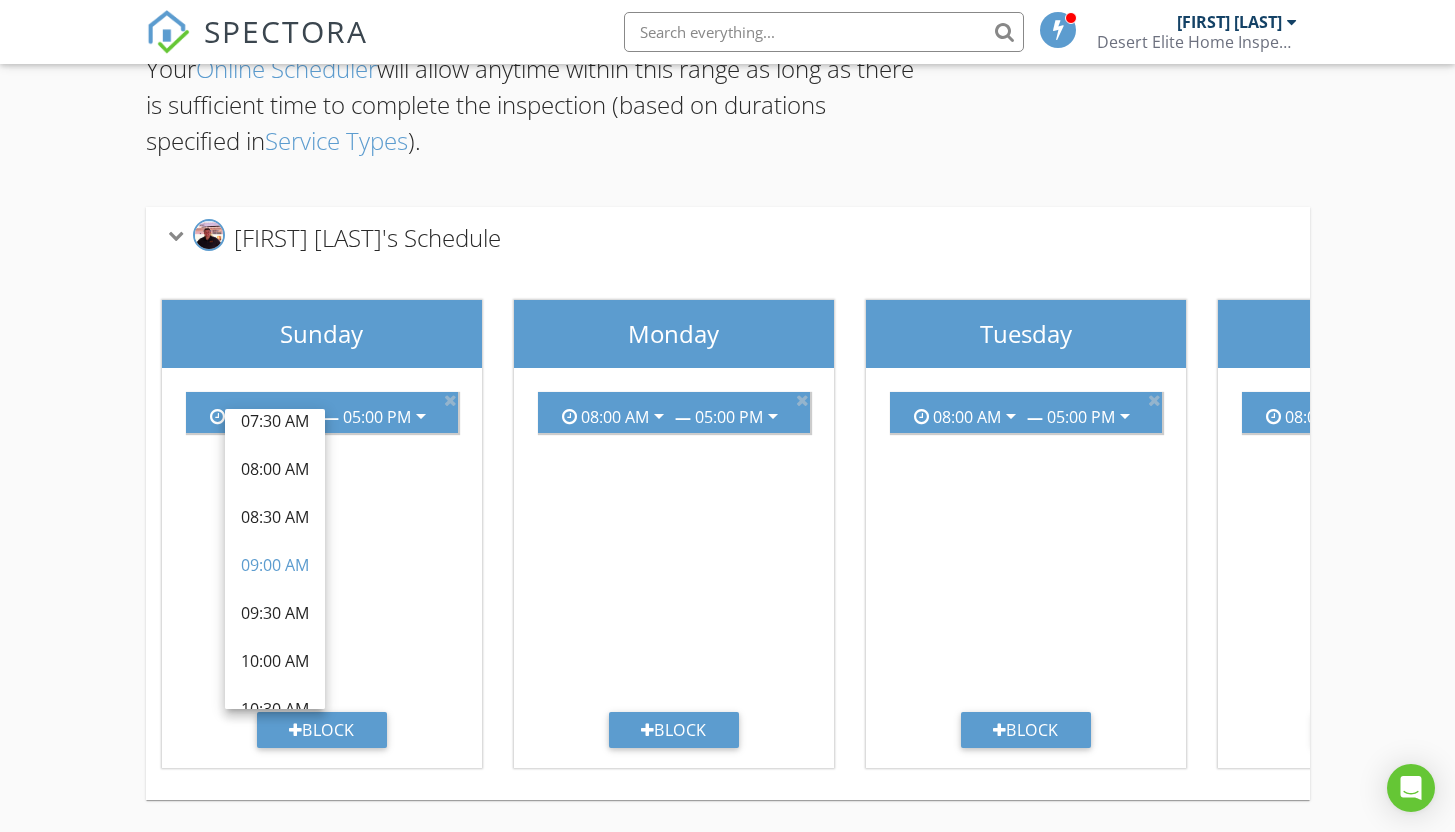click on "09:00 AM" at bounding box center (275, 565) 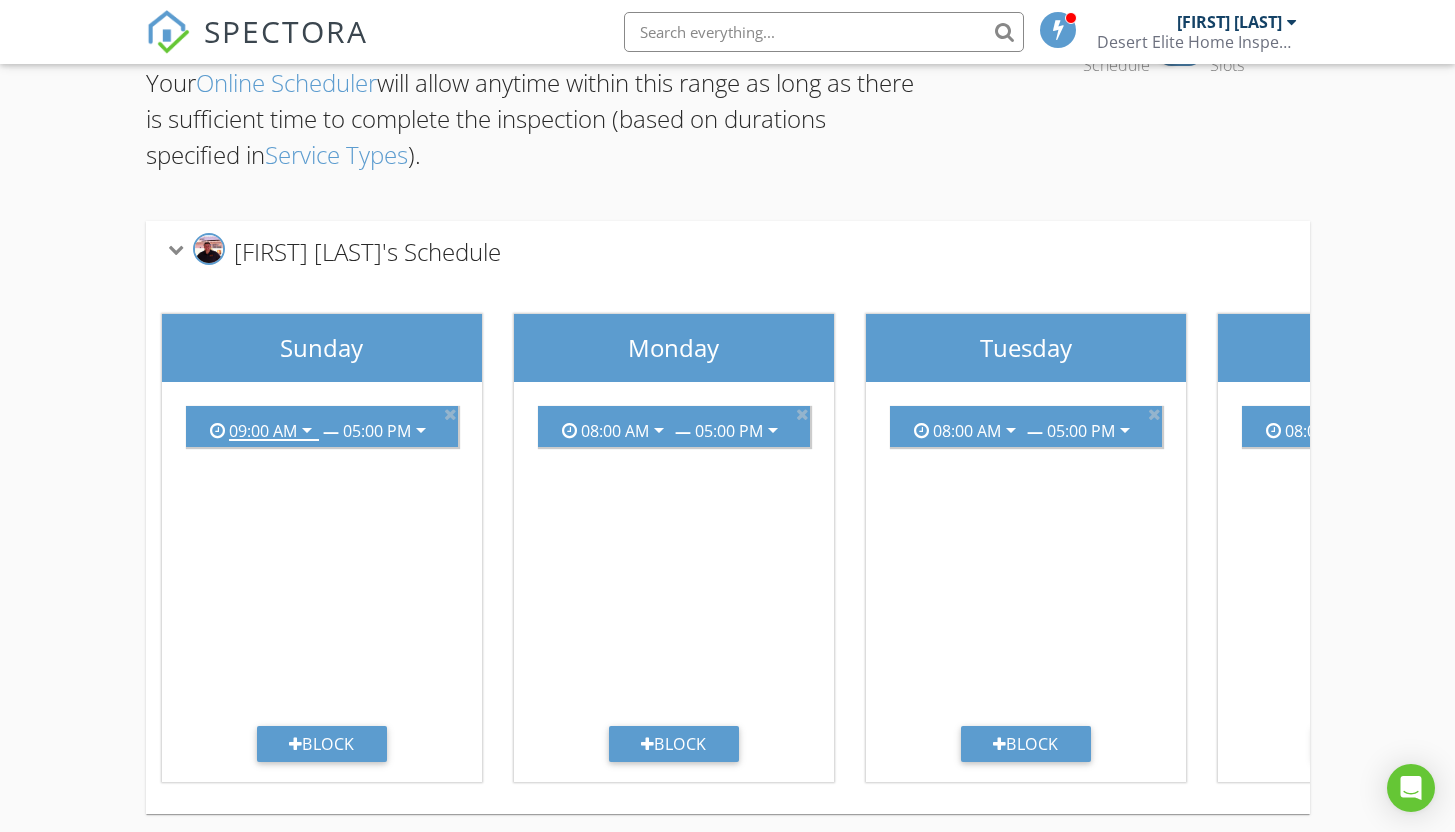 scroll, scrollTop: 216, scrollLeft: 0, axis: vertical 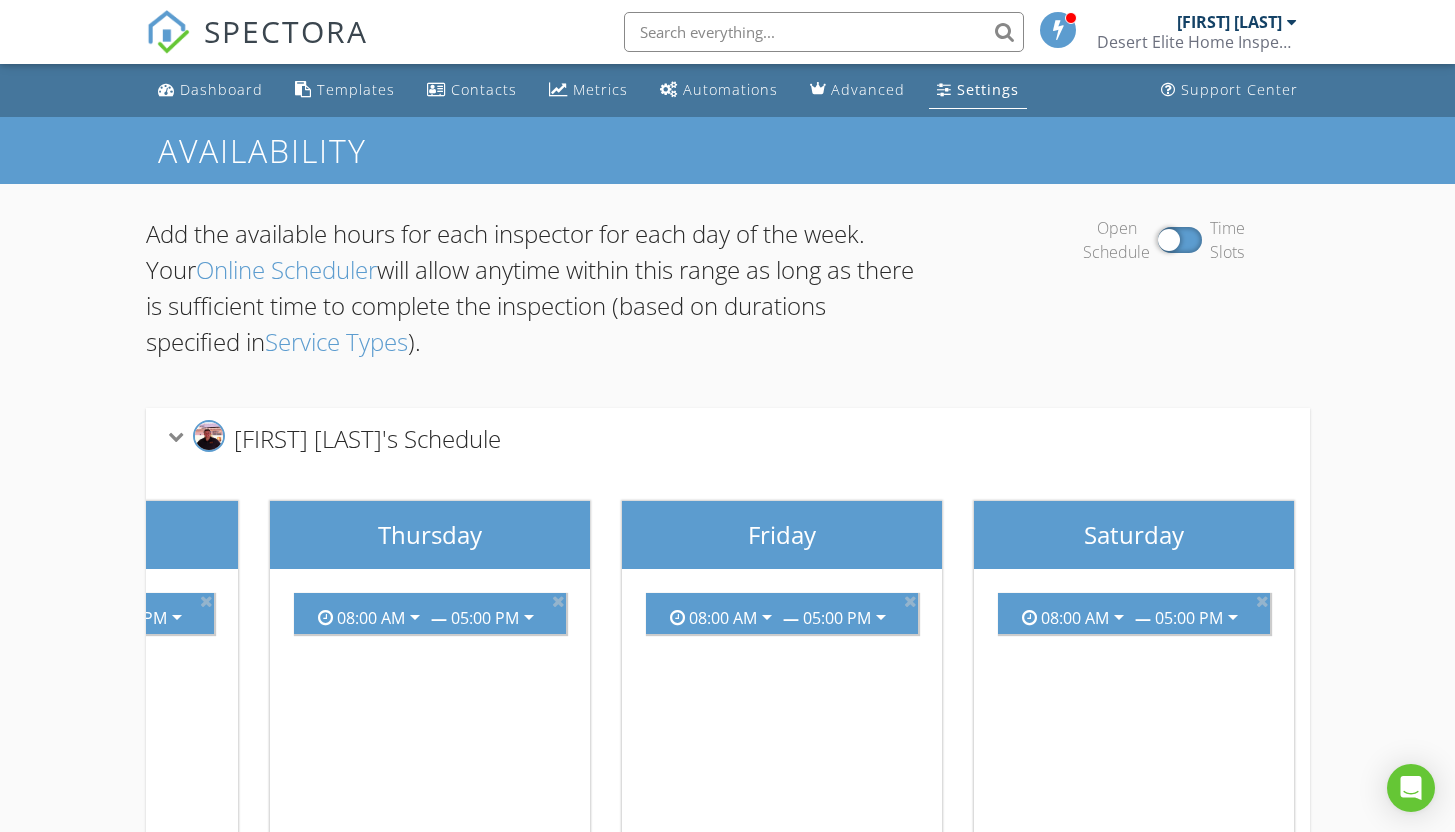 click at bounding box center (1180, 240) 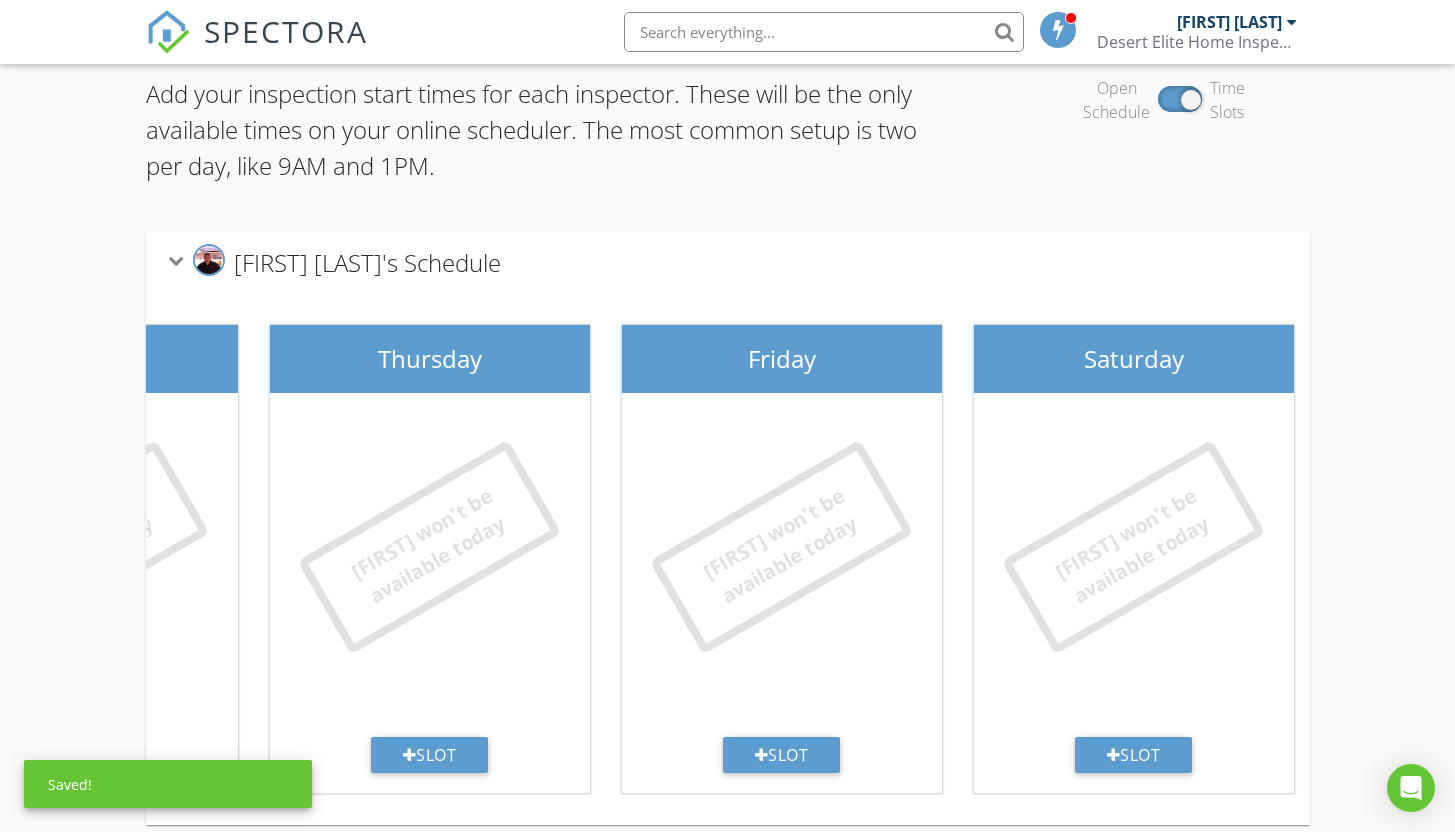 scroll, scrollTop: 180, scrollLeft: 0, axis: vertical 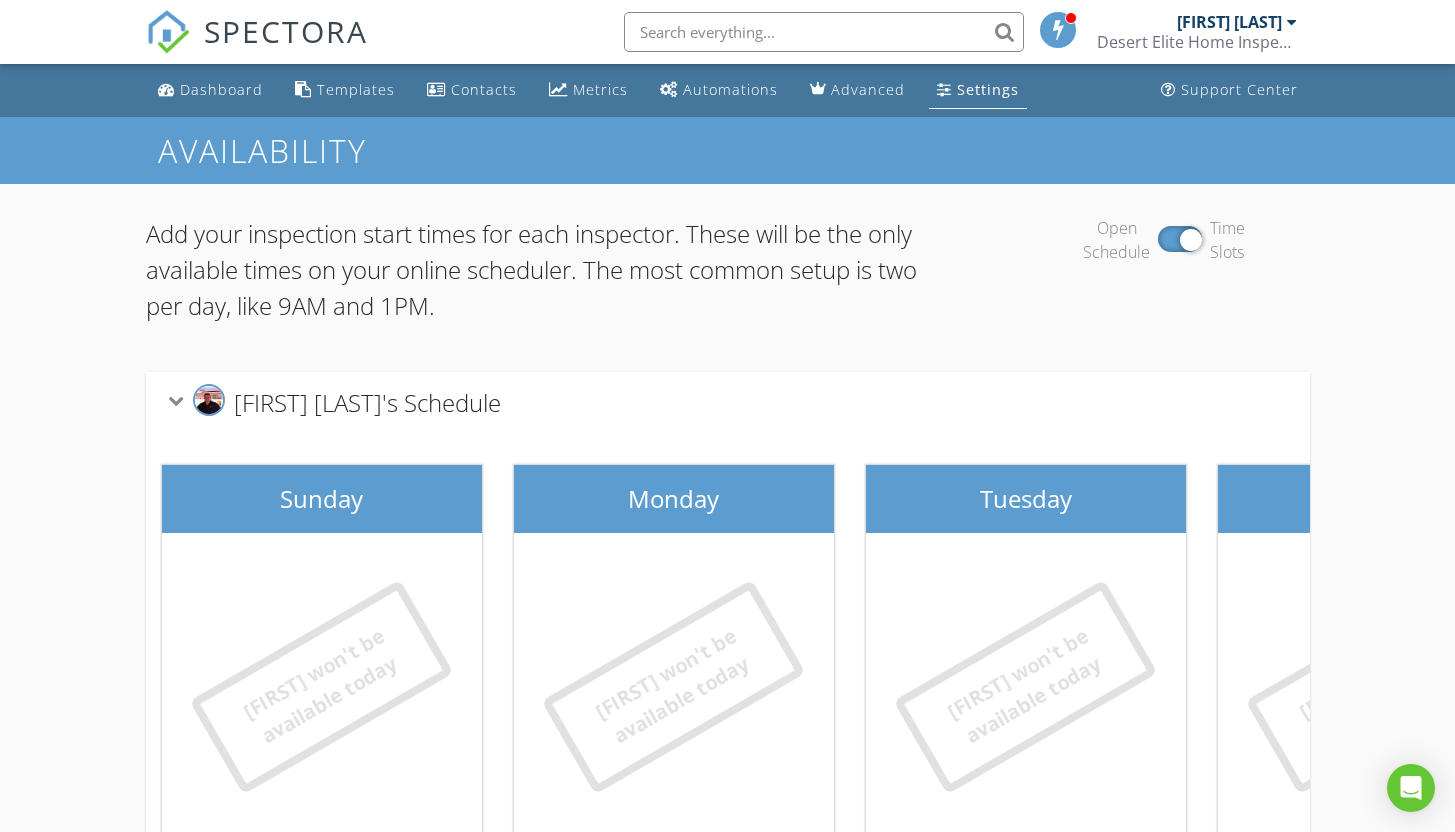 click at bounding box center [1180, 239] 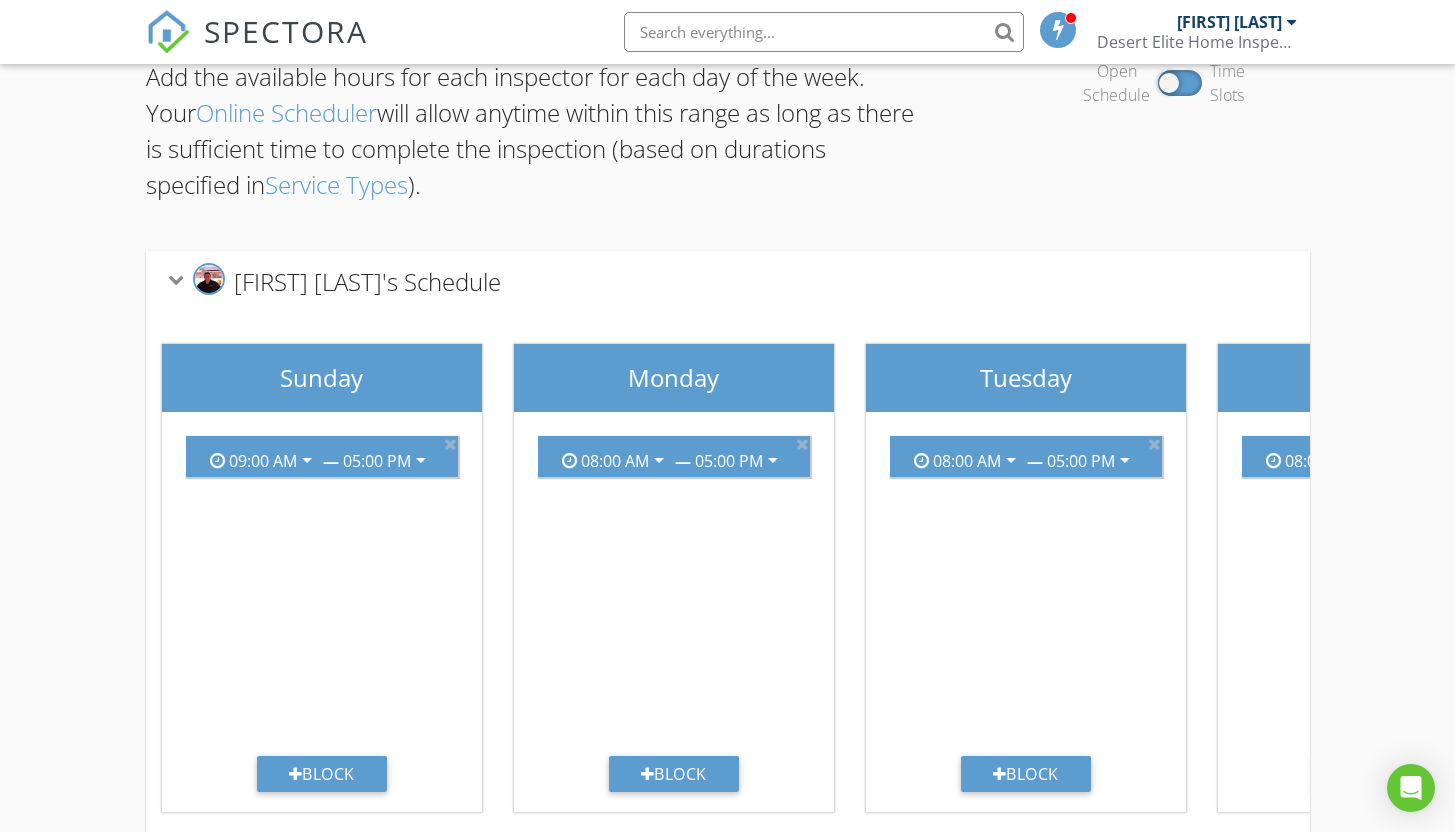 scroll, scrollTop: 216, scrollLeft: 0, axis: vertical 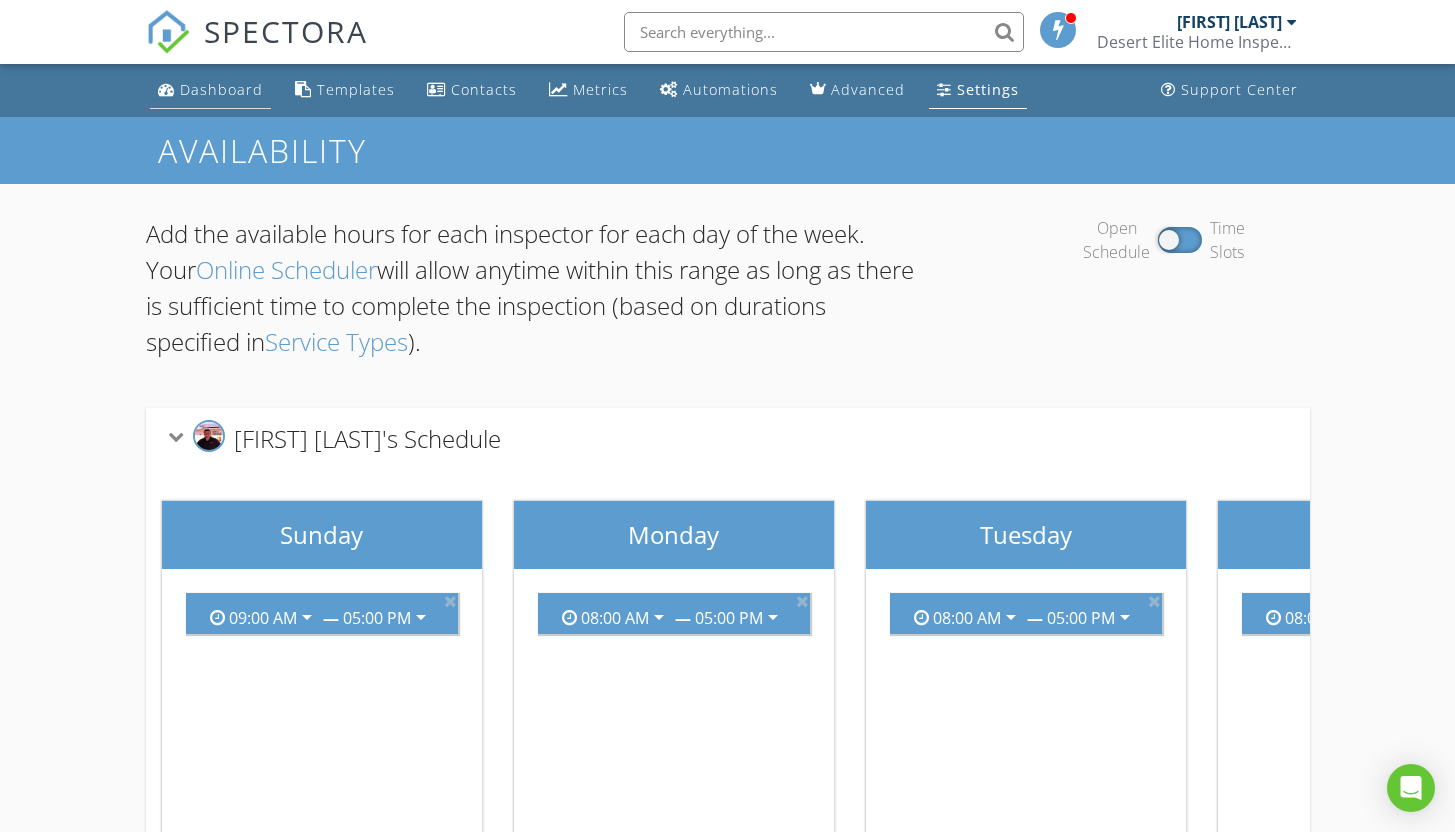 click on "Dashboard" at bounding box center [221, 89] 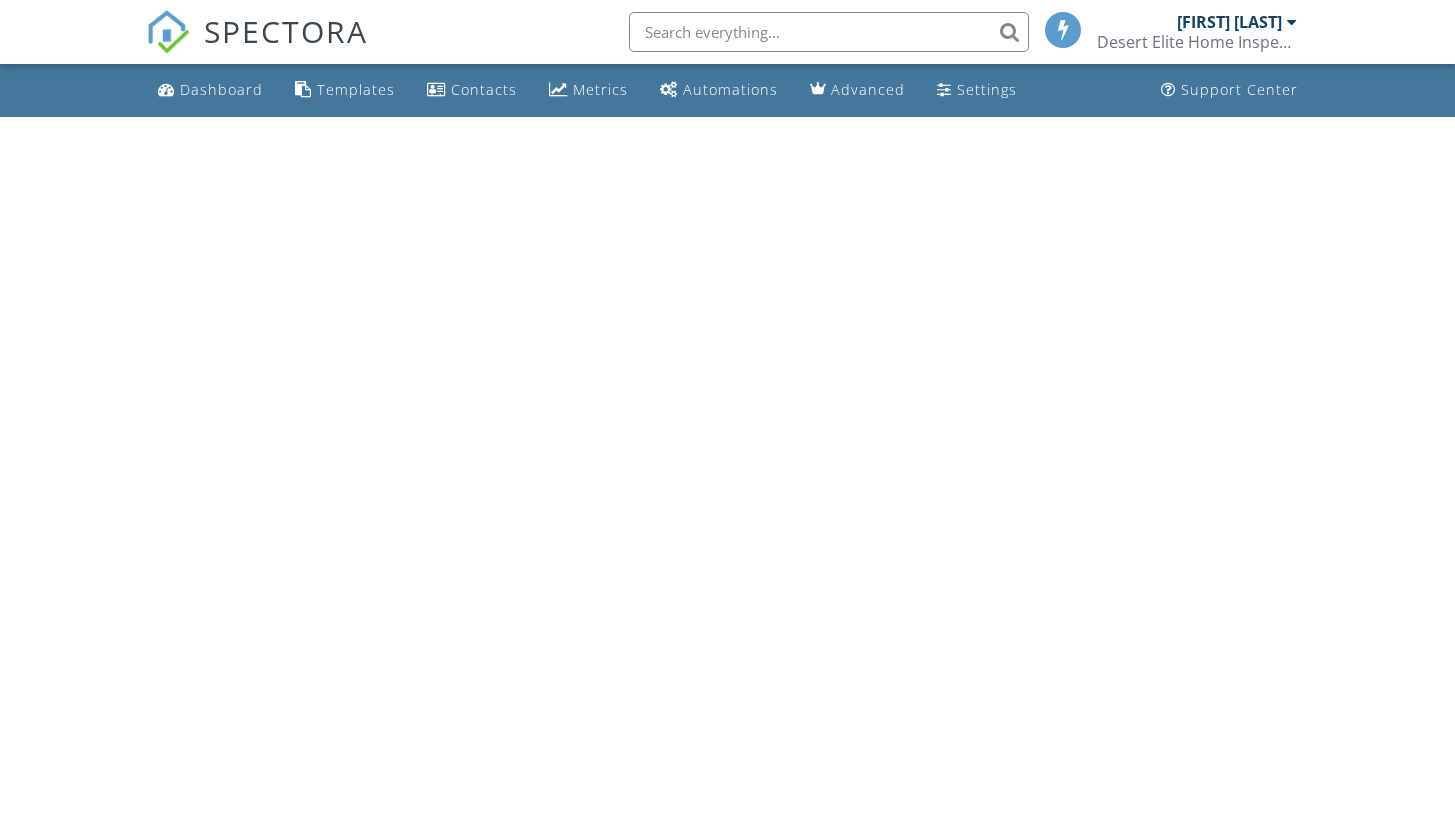 scroll, scrollTop: 0, scrollLeft: 0, axis: both 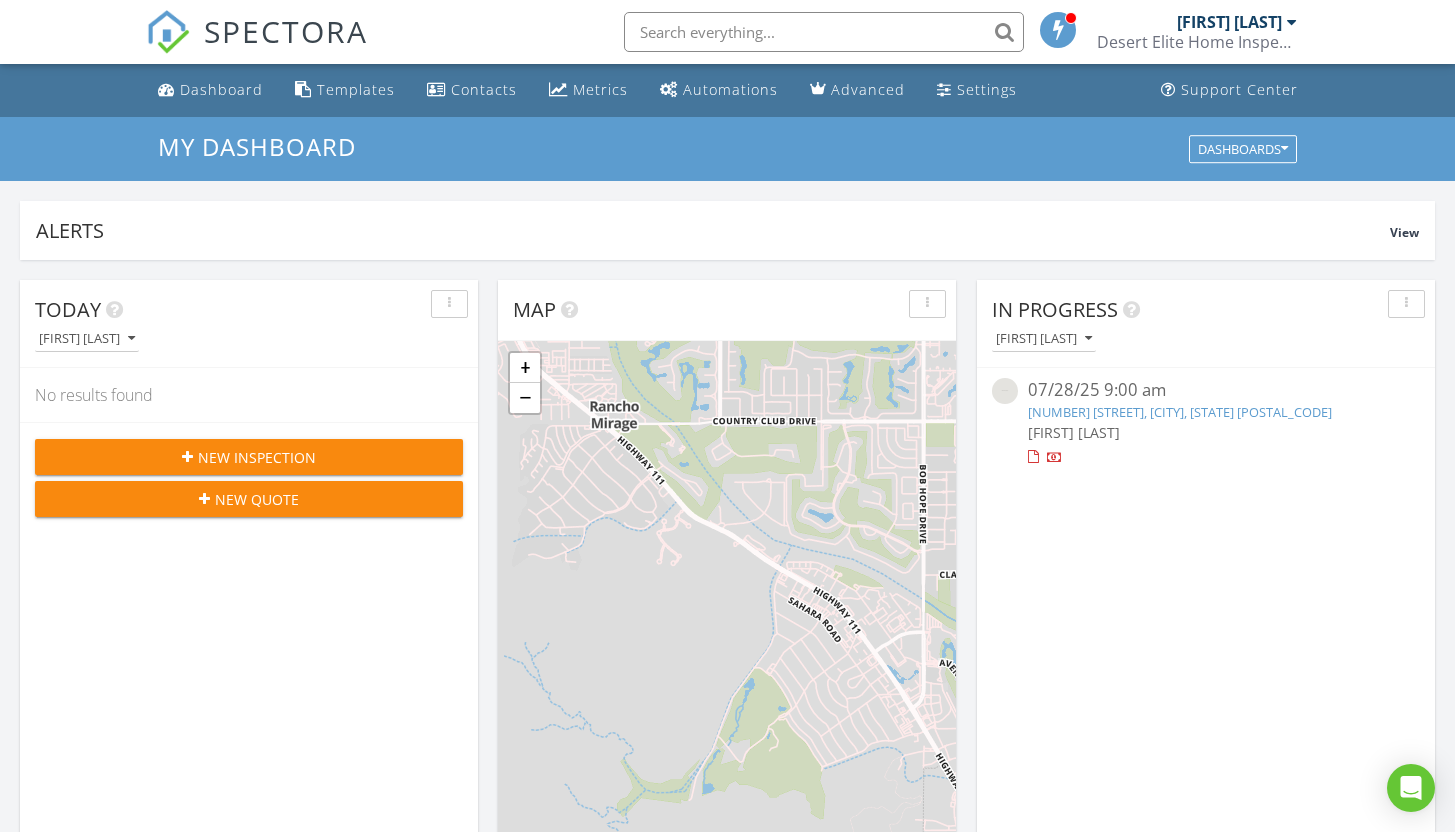 click on "New Inspection" at bounding box center (257, 457) 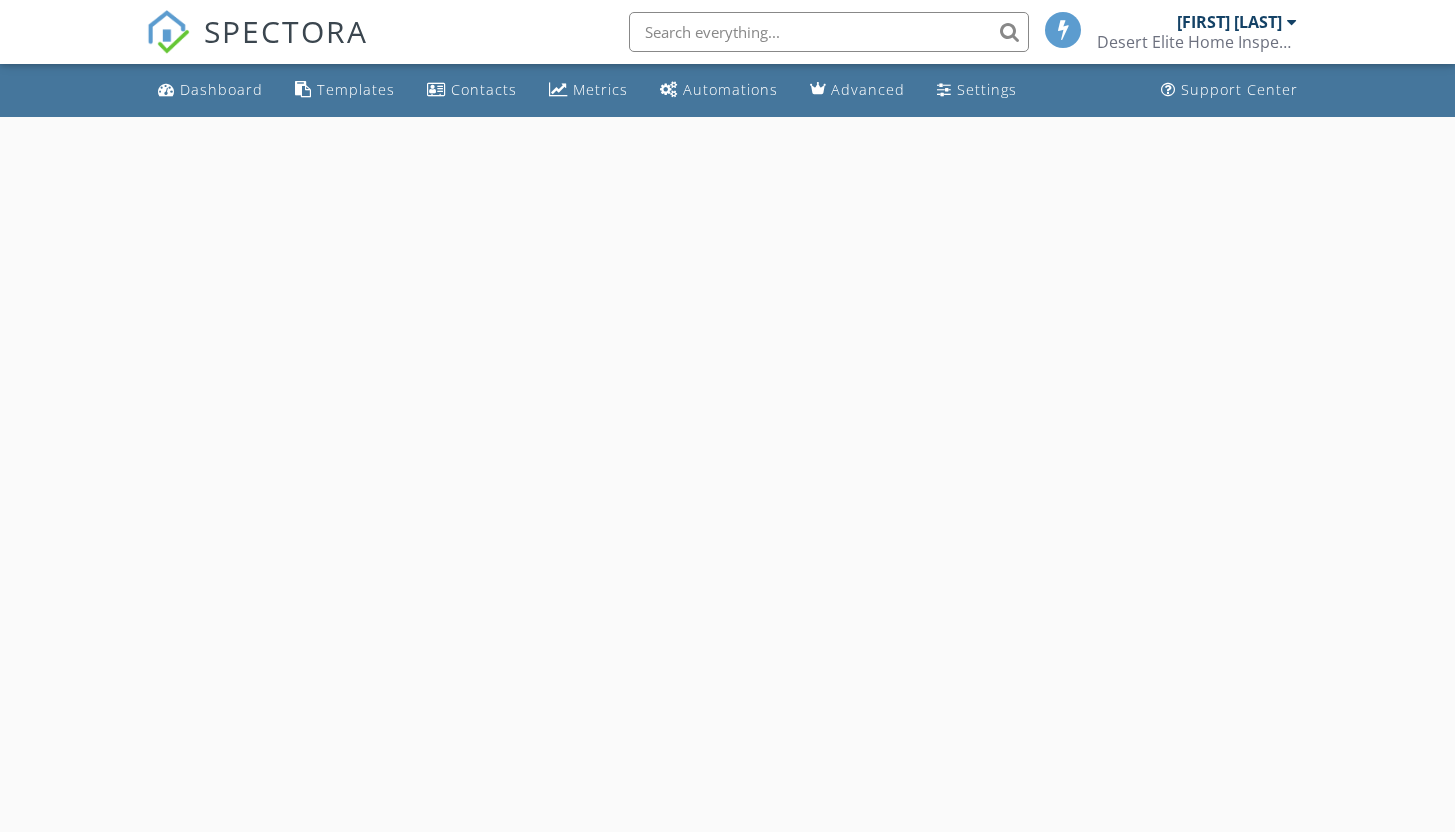 scroll, scrollTop: 0, scrollLeft: 0, axis: both 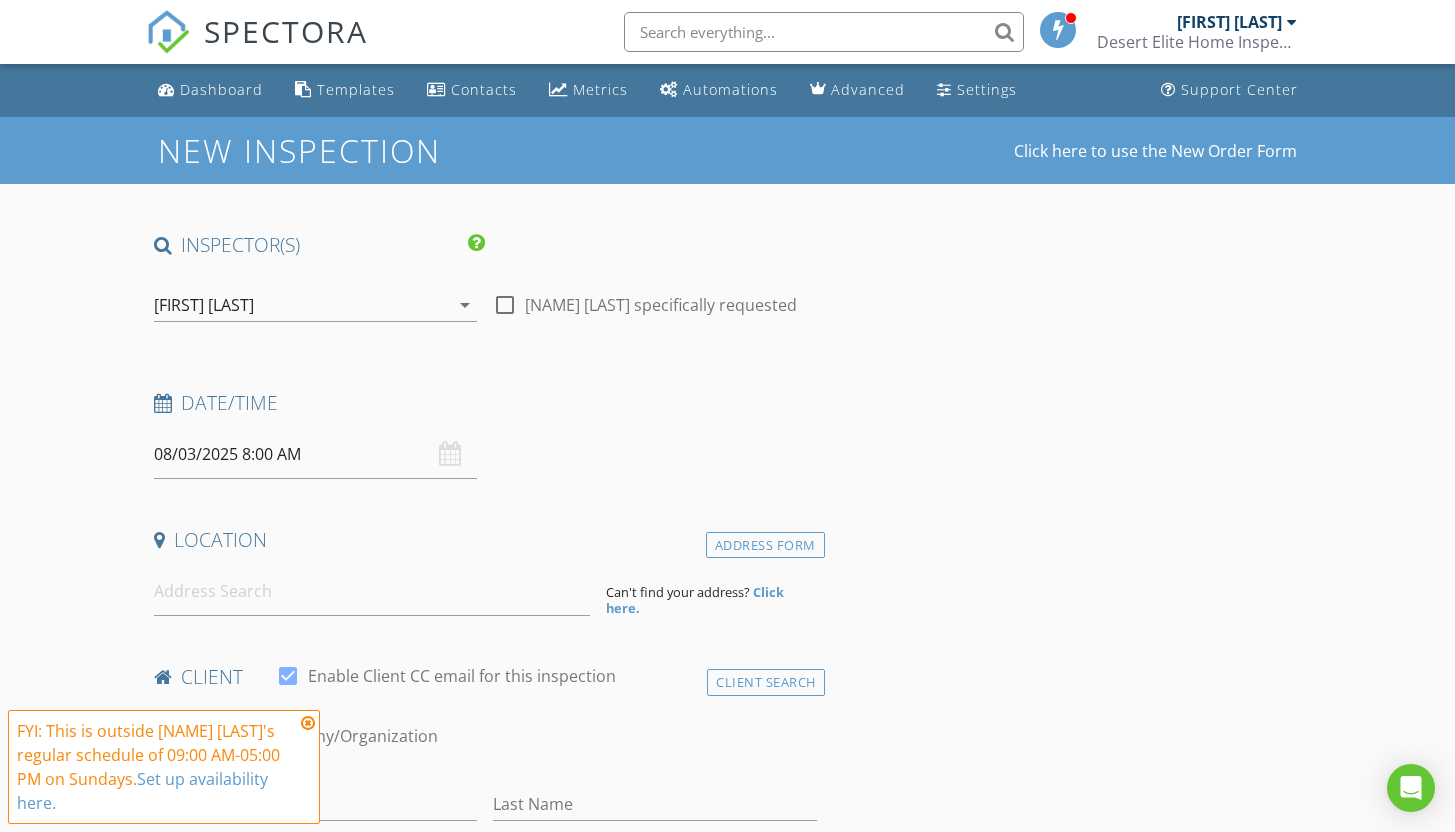 click on "SPECTORA
Matthew Black
Desert Elite Home Inspections
Role:
Inspector
Change Role
Dashboard
New Inspection
Inspections
Calendar
Template Editor
Contacts
Automations
Team
Metrics
Payments
Data Exports
Billing
Reporting
Advanced
Settings
What's New
Sign Out
Change Active Role
Your account has more than one possible role. Please choose how you'd like to view the site:
Company/Agency
City
Role
Dashboard
Templates
Contacts
Metrics
Automations
Advanced
Settings
Support Center
Real Estate Agent Internet Search Relocation Company Past Customer Other             No data available   New Inspection" at bounding box center (727, 1600) 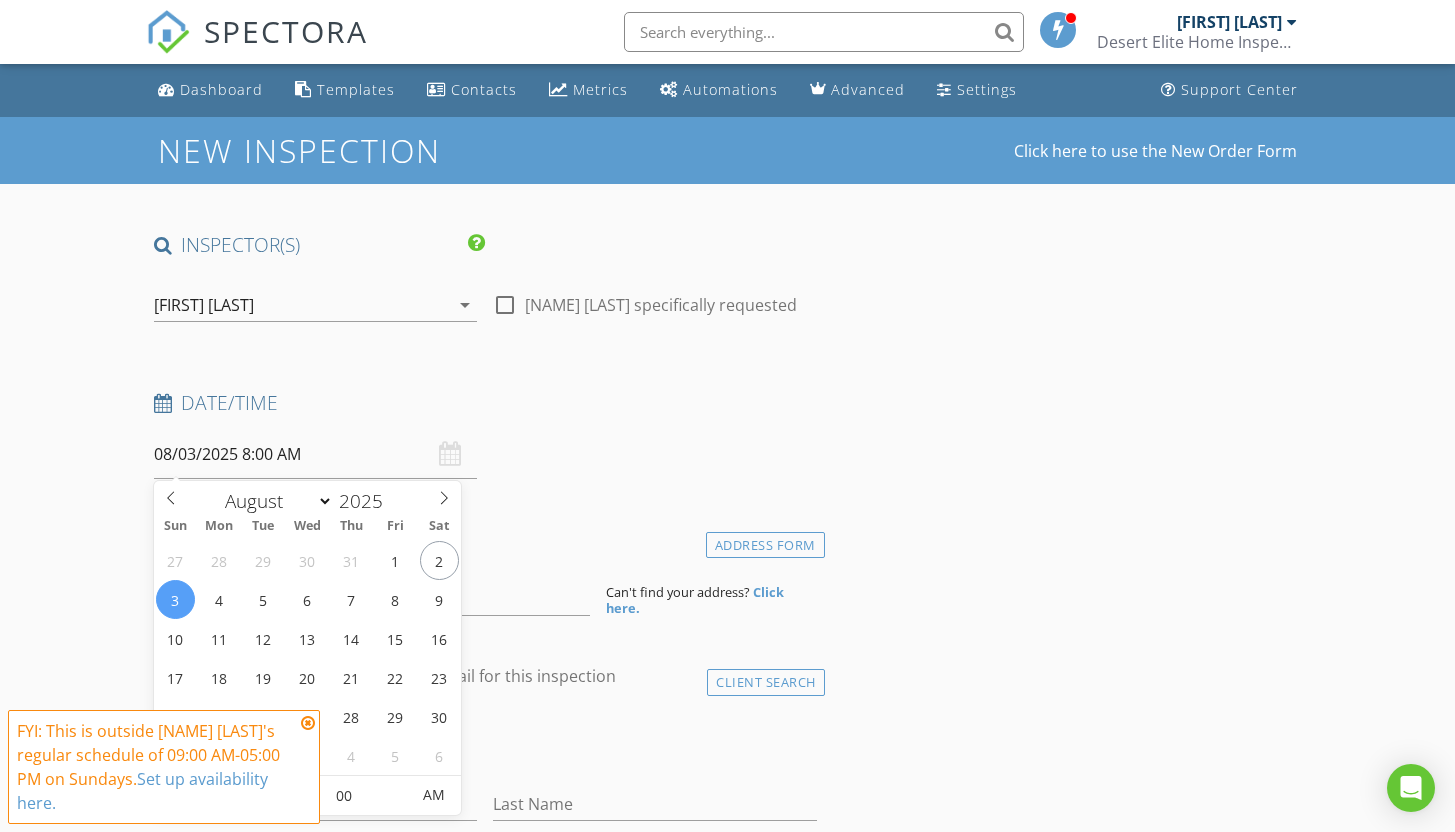 click on "INSPECTOR(S)
check_box   Matthew Black   PRIMARY   Matthew Black arrow_drop_down   check_box_outline_blank Matthew Black specifically requested
Date/Time
08/03/2025 8:00 AM
Location
Address Form       Can't find your address?   Click here.
client
check_box Enable Client CC email for this inspection   Client Search     check_box_outline_blank Client is a Company/Organization     First Name   Last Name   Email   CC Email   Phone   Address   City   State   Zip       Notes   Private Notes
ADD ADDITIONAL client
SERVICES
check_box_outline_blank   Pool & Spa Inspections   Pool & Spa Inspection check_box_outline_blank   Residential Inspection   Residential Home Inspection arrow_drop_down     Select Discount Code arrow_drop_down    Charges       TOTAL   $0.00    Duration         Templates" at bounding box center (485, 1633) 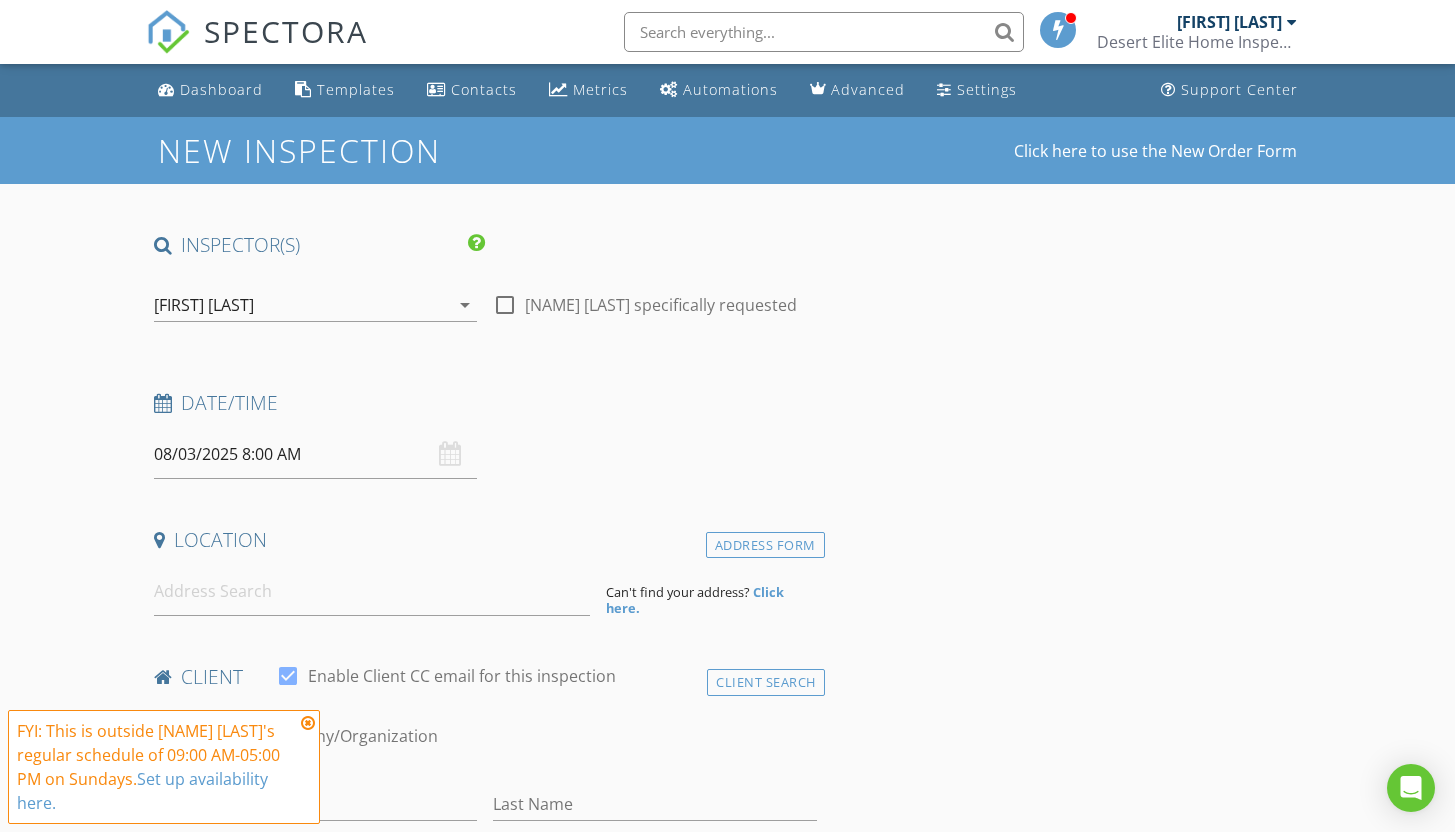 click on "08/03/2025 8:00 AM" at bounding box center [316, 454] 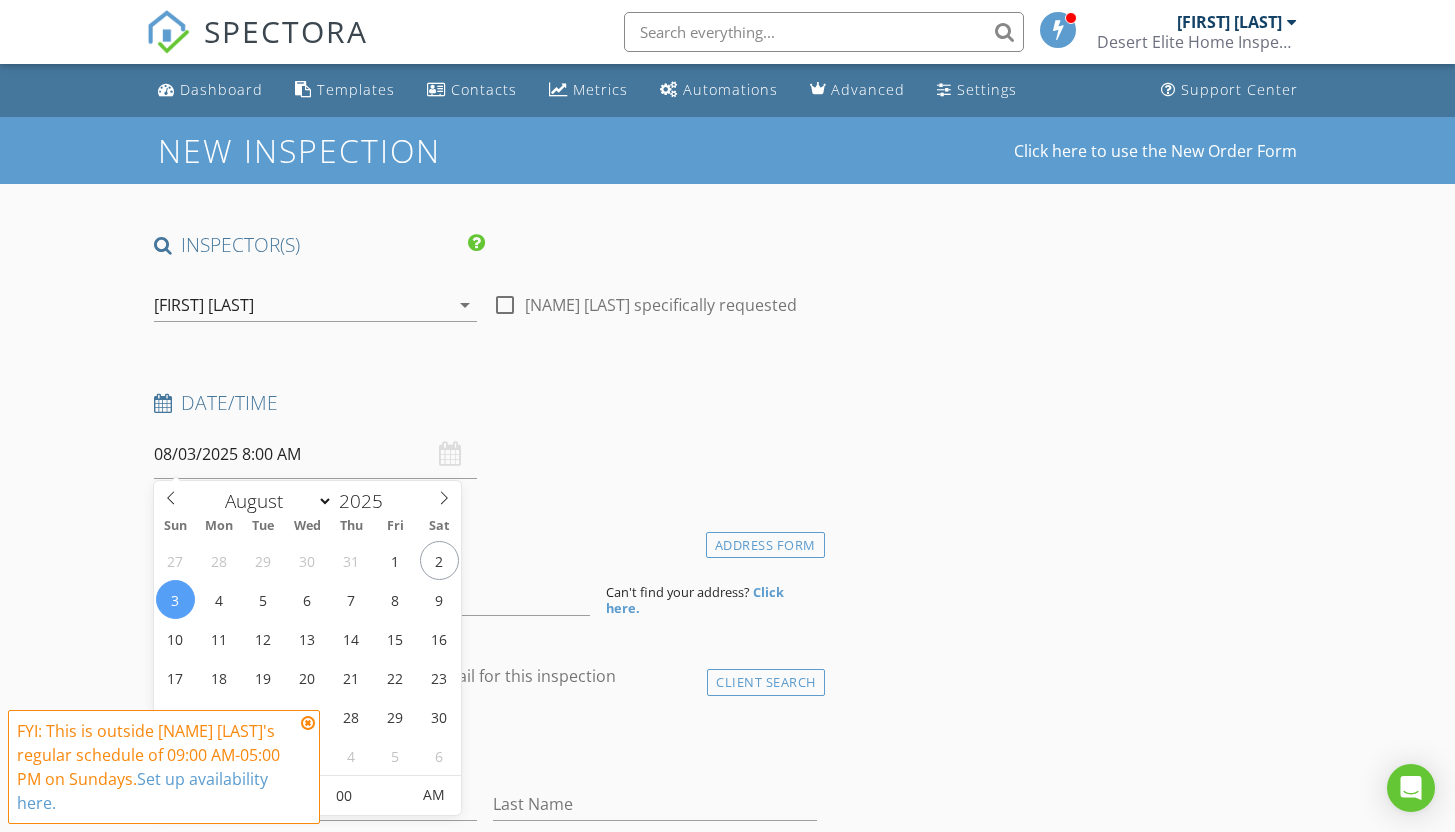 click on "08/03/2025 8:00 AM" at bounding box center [316, 454] 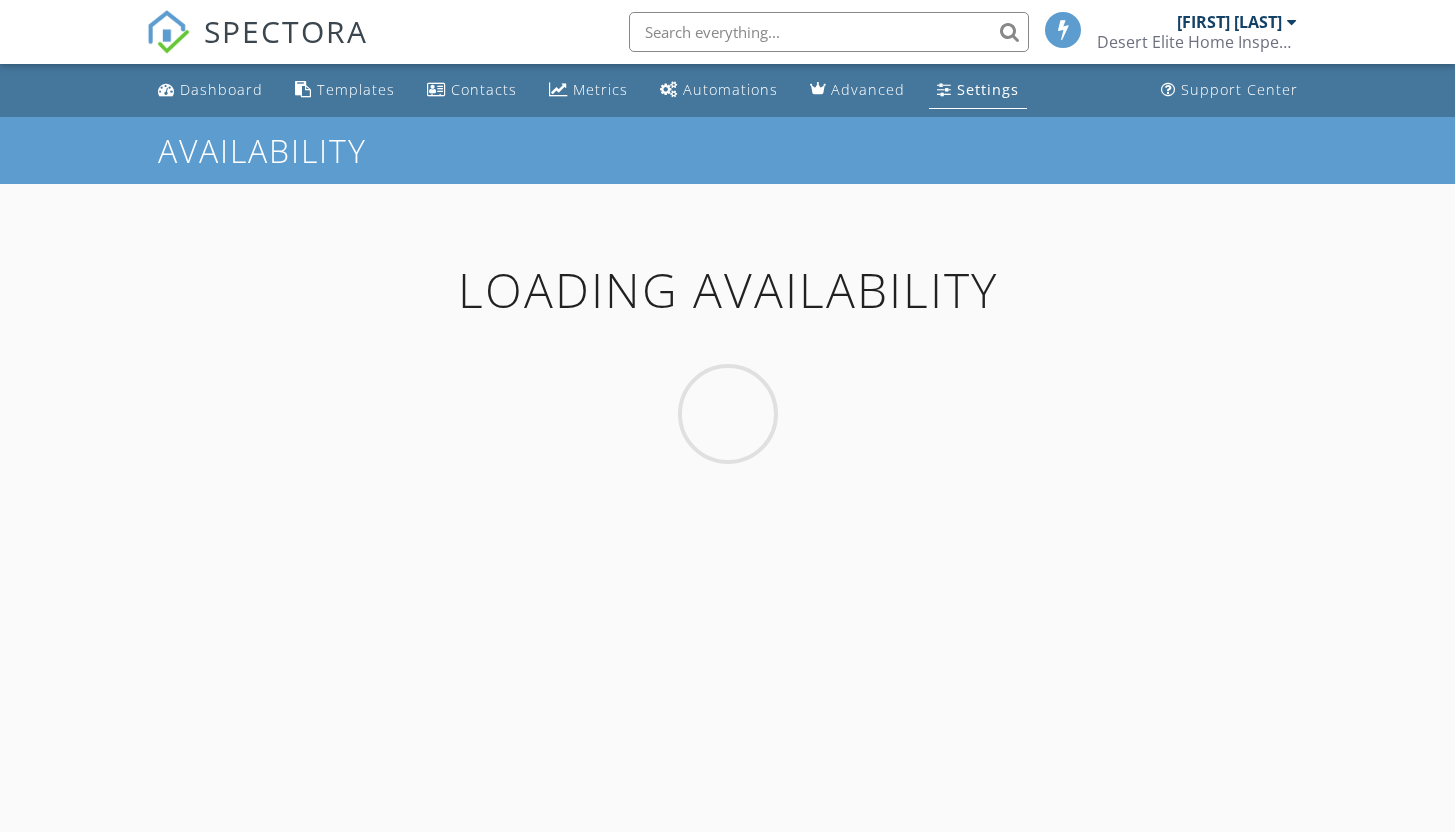 scroll, scrollTop: 0, scrollLeft: 0, axis: both 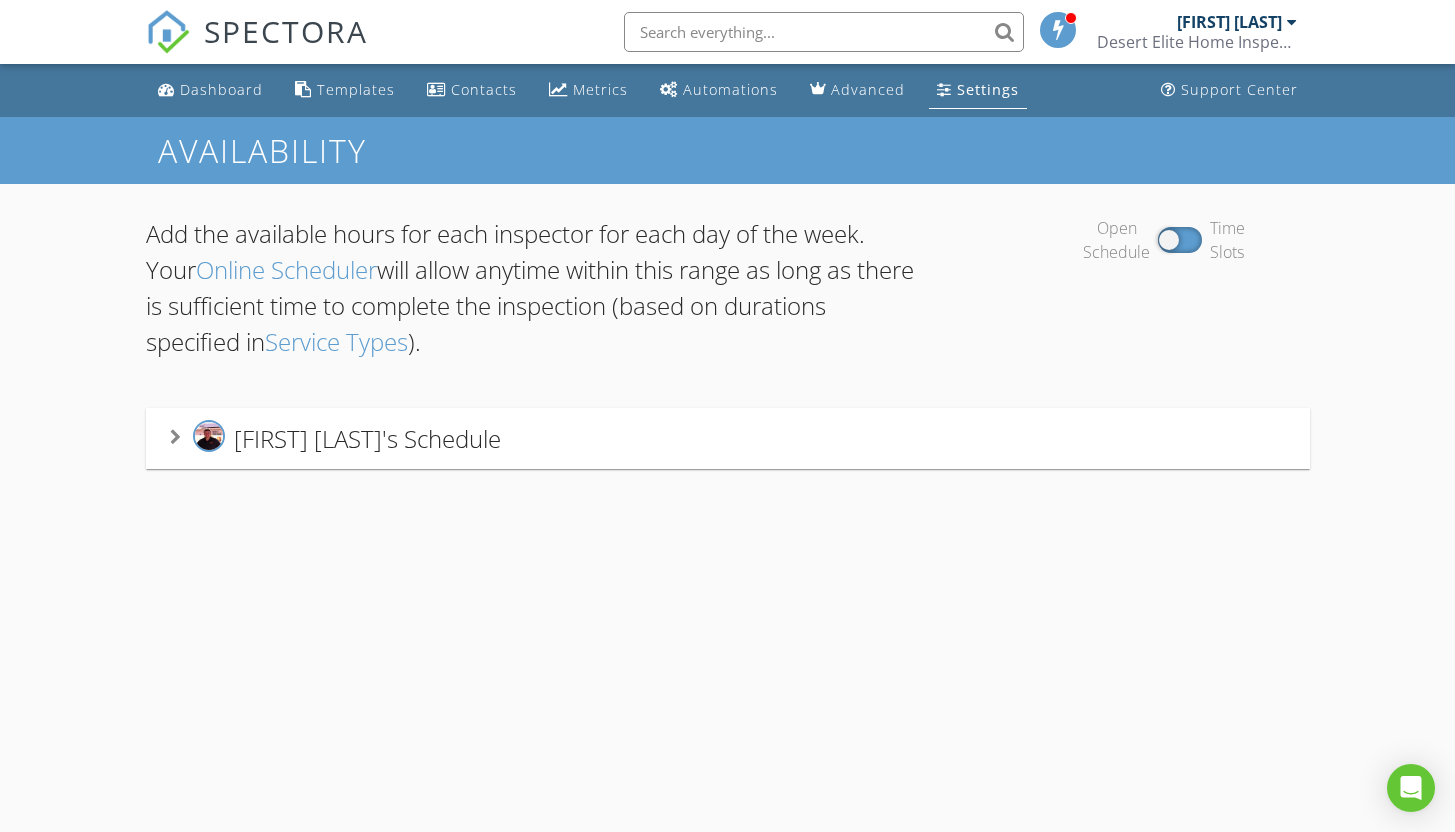 click on "[FIRST] [LAST]'s Schedule" at bounding box center (367, 438) 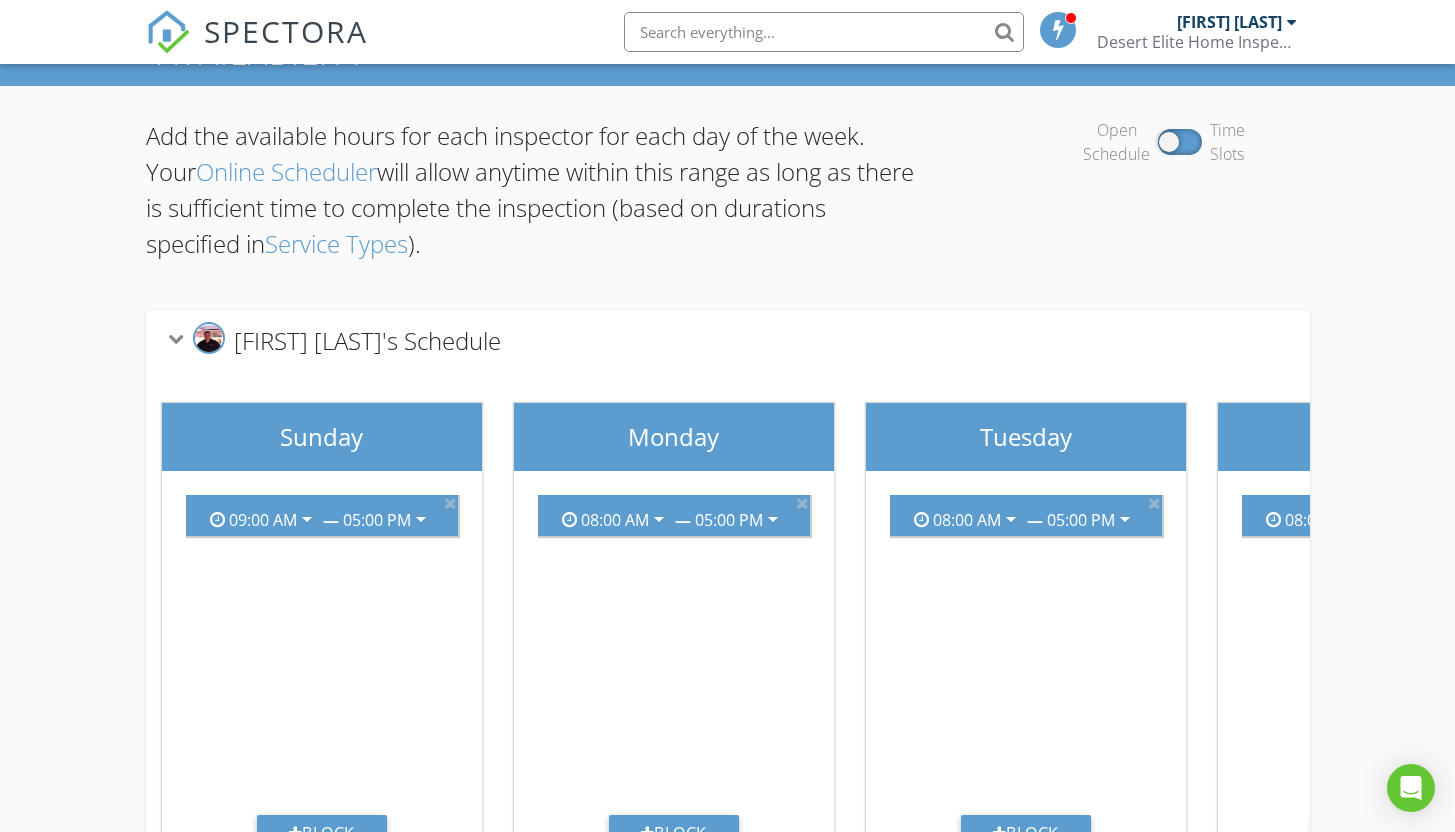 scroll, scrollTop: 216, scrollLeft: 0, axis: vertical 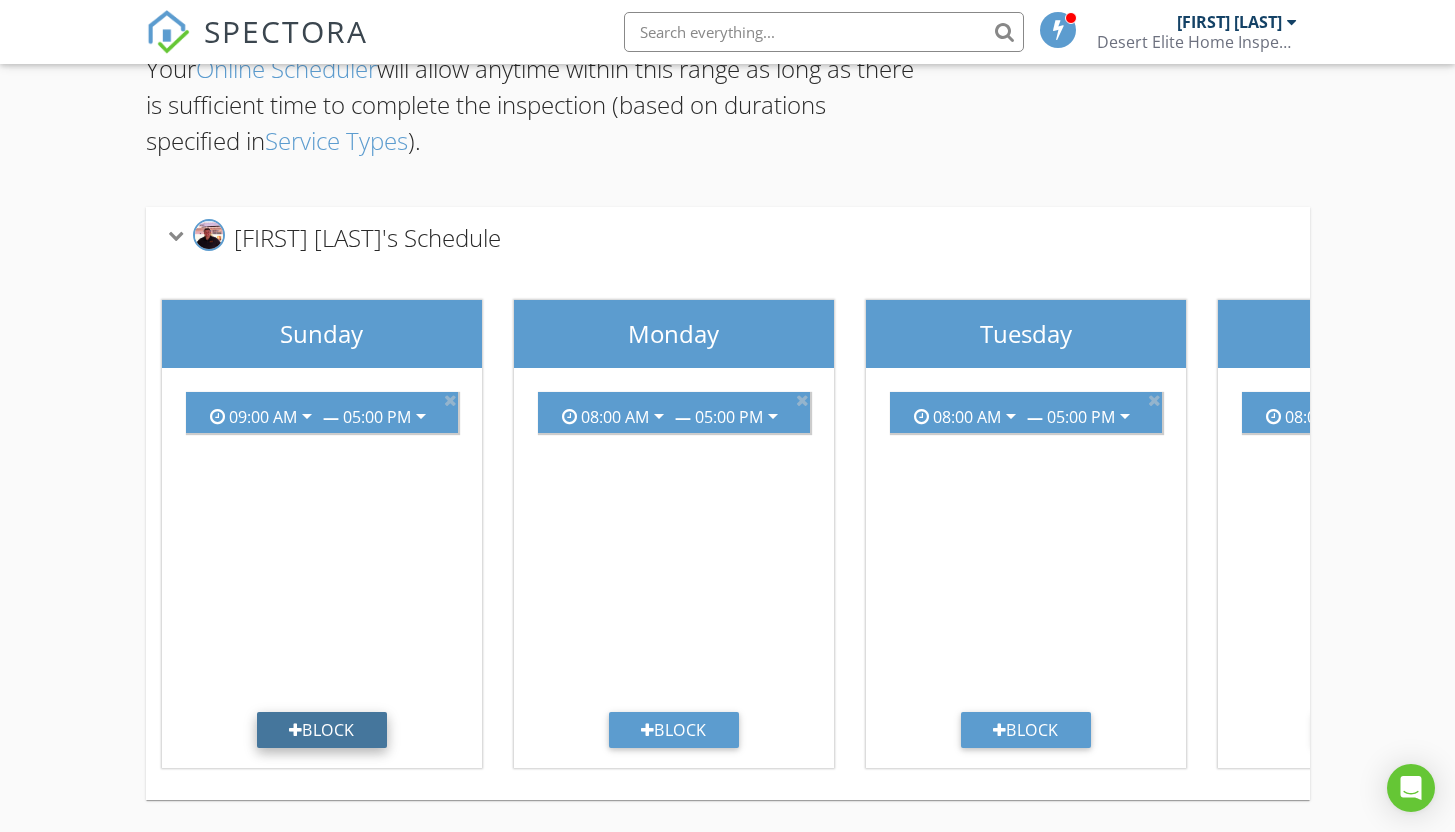 click on "Block" at bounding box center [322, 730] 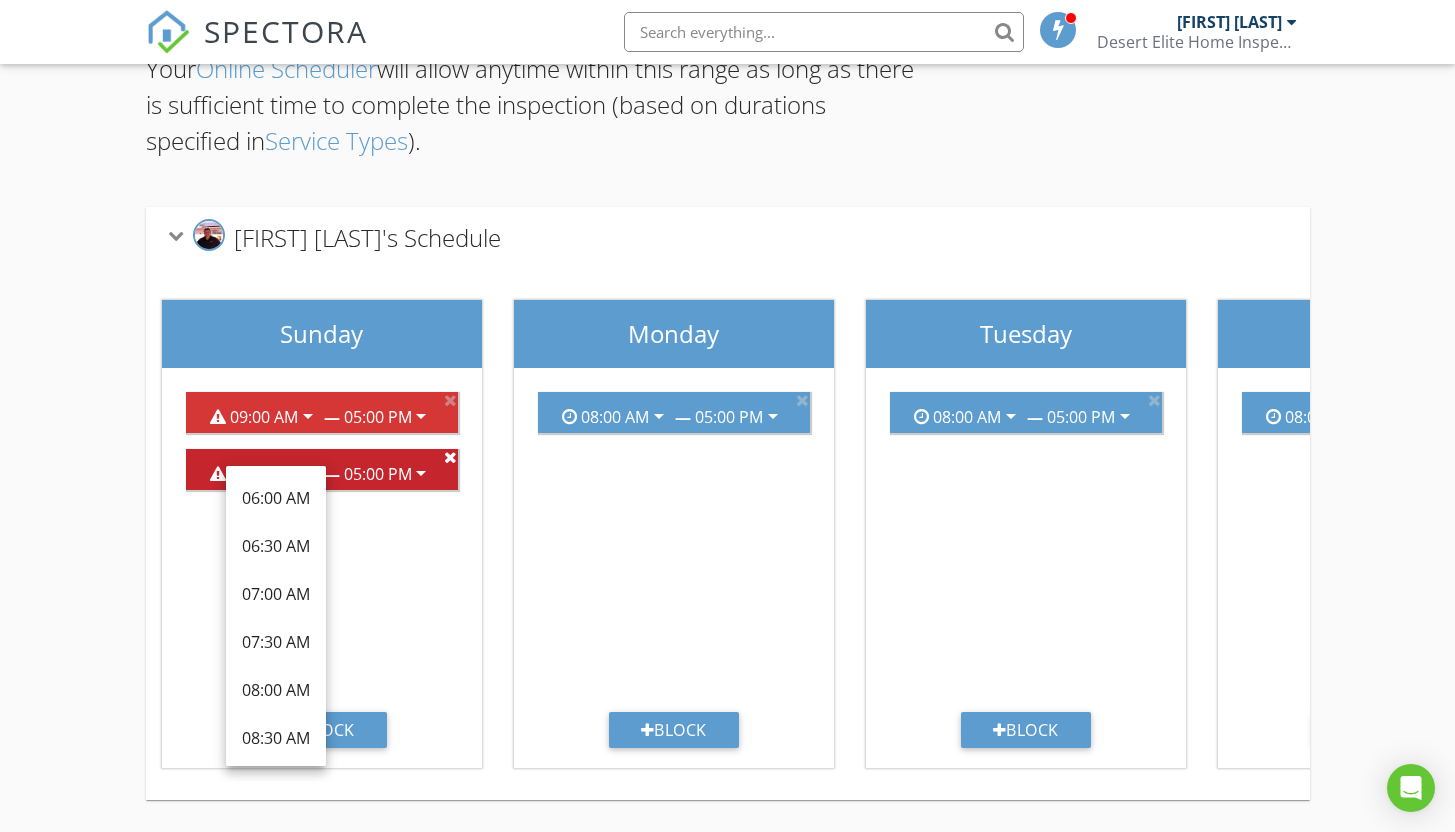 click at bounding box center (450, 457) 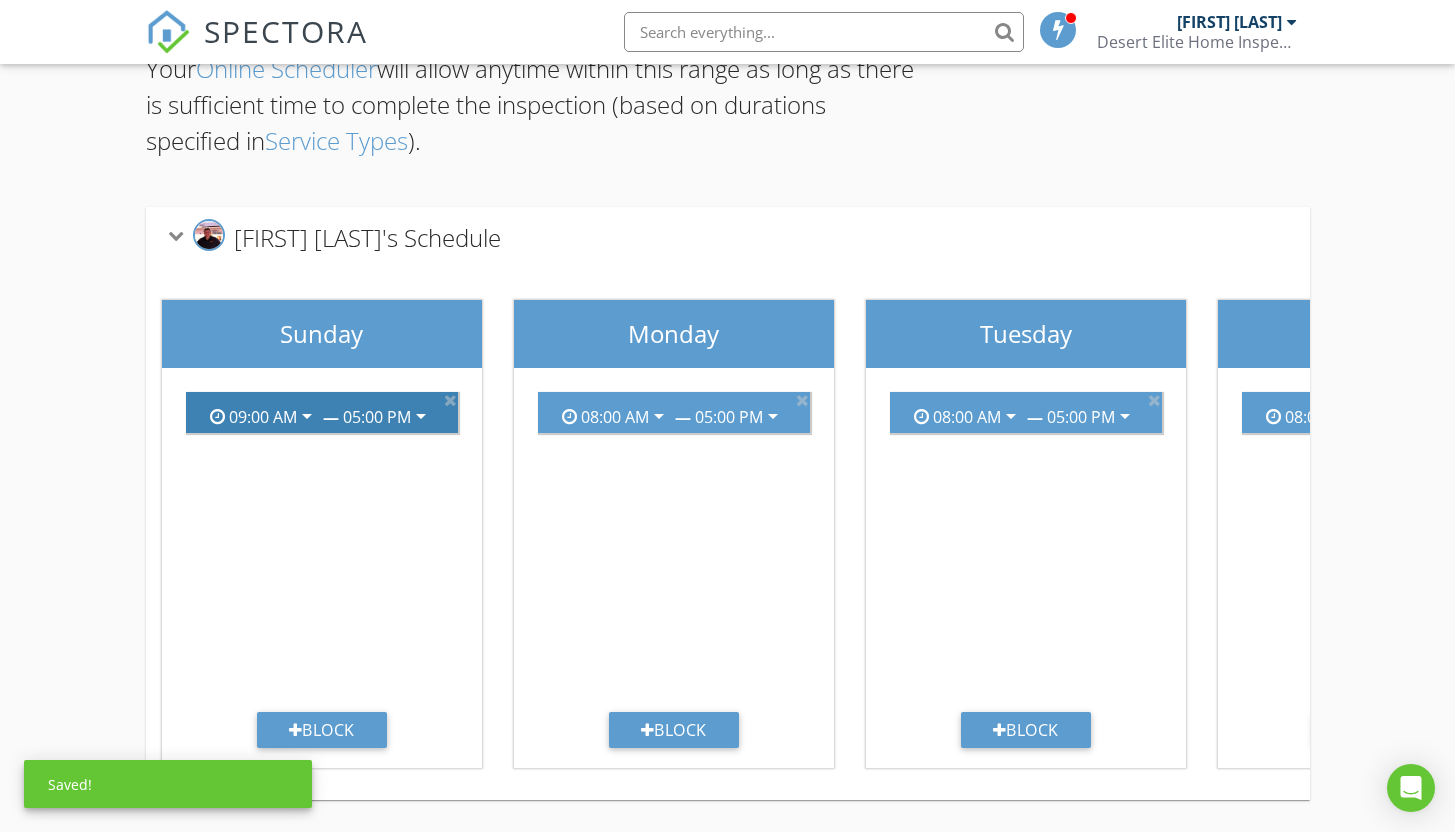 click on "arrow_drop_down" at bounding box center [307, 416] 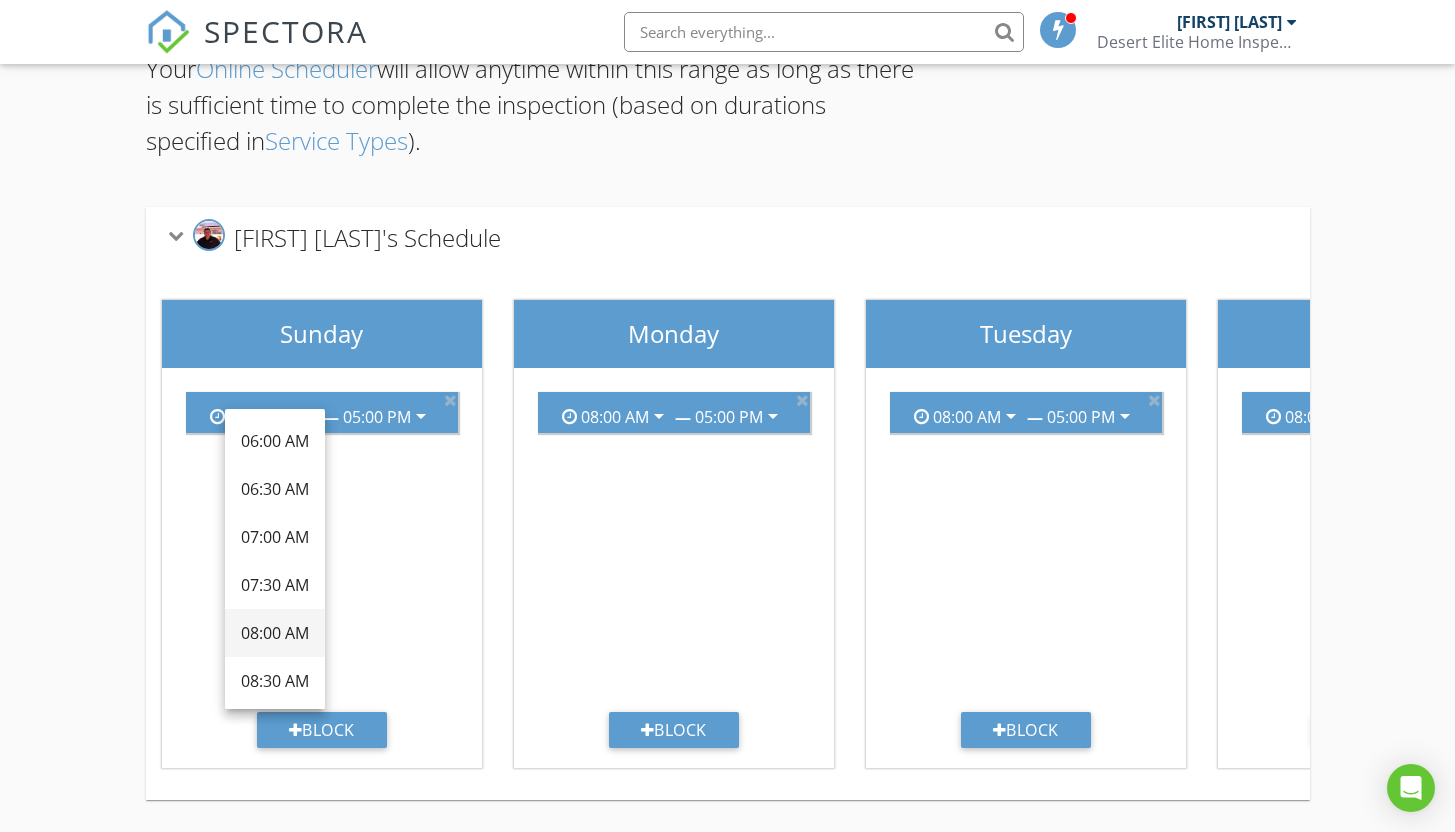 click on "08:00 AM" at bounding box center (275, 633) 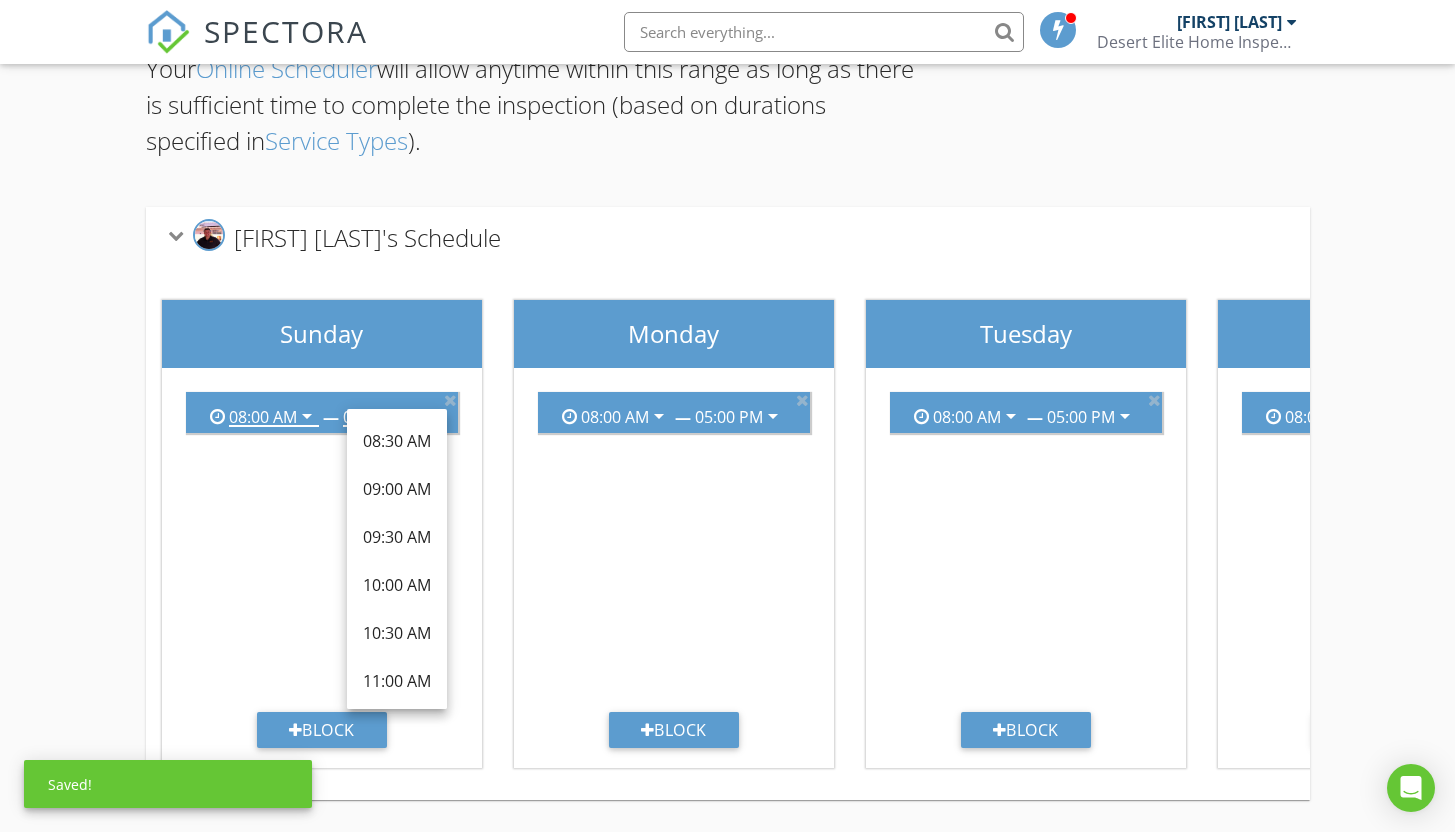 click on "08:00 AM arrow_drop_down   —     05:00 PM arrow_drop_down" at bounding box center [322, 544] 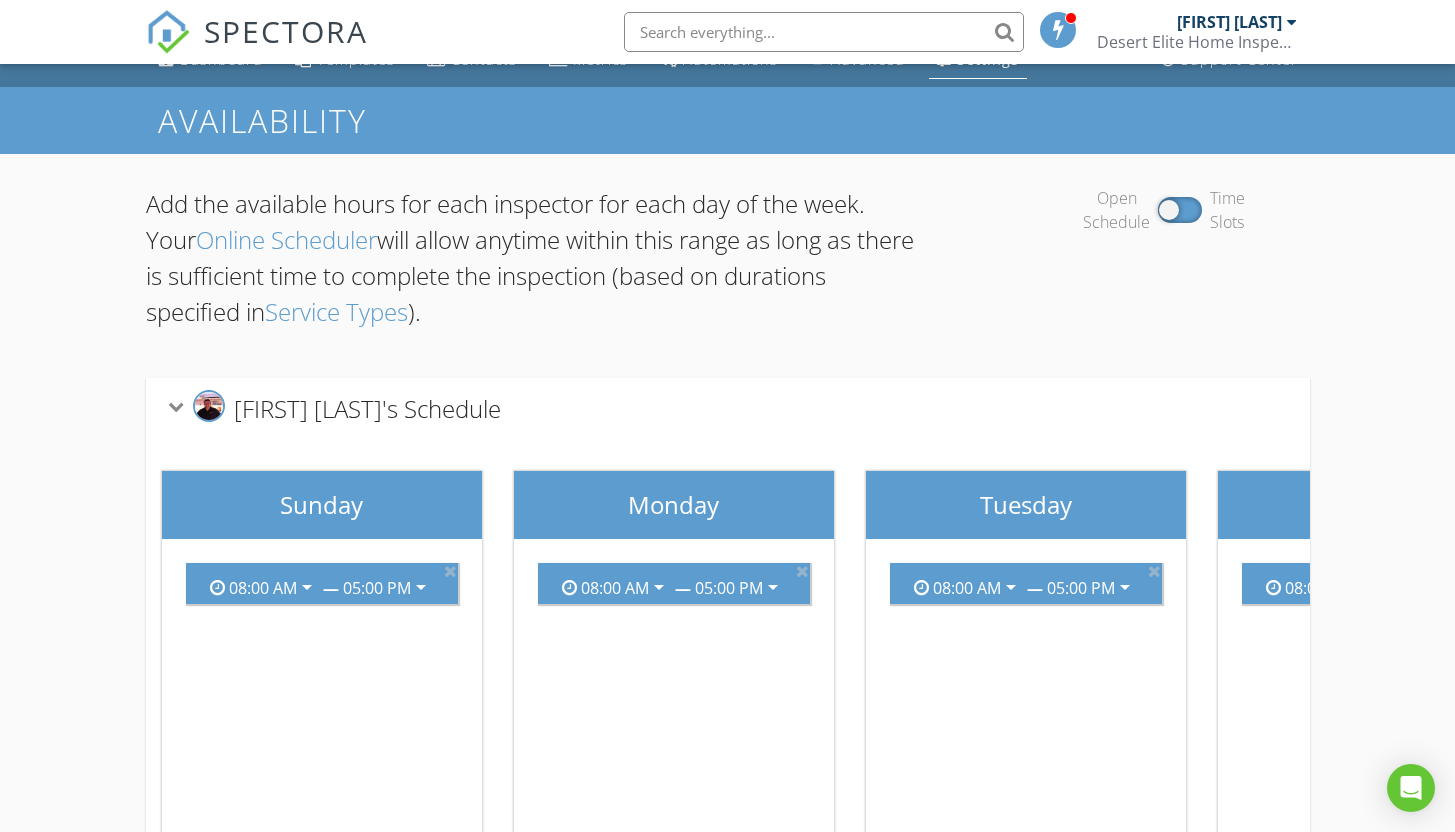 scroll, scrollTop: 0, scrollLeft: 0, axis: both 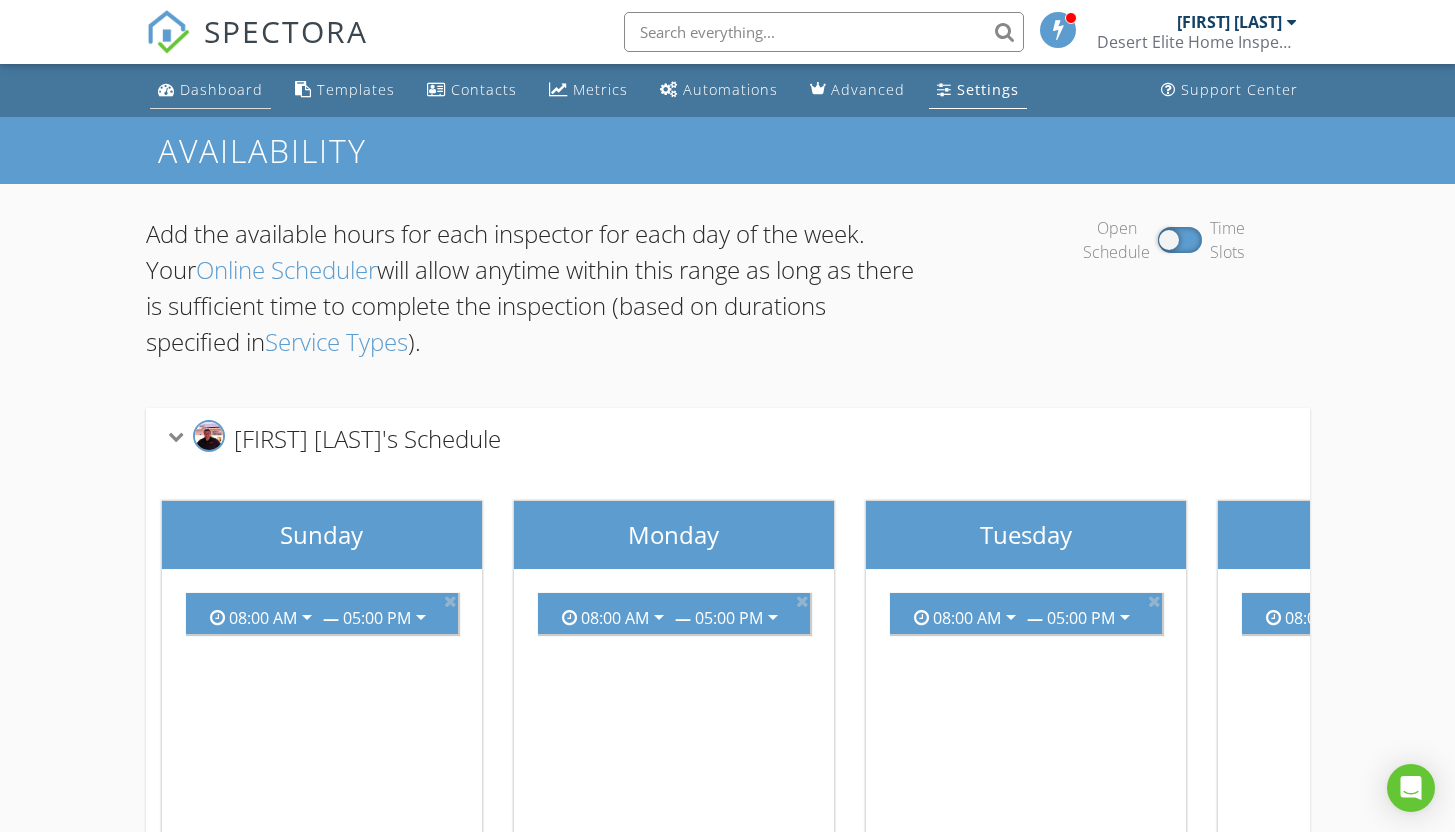 click on "Dashboard" at bounding box center [210, 90] 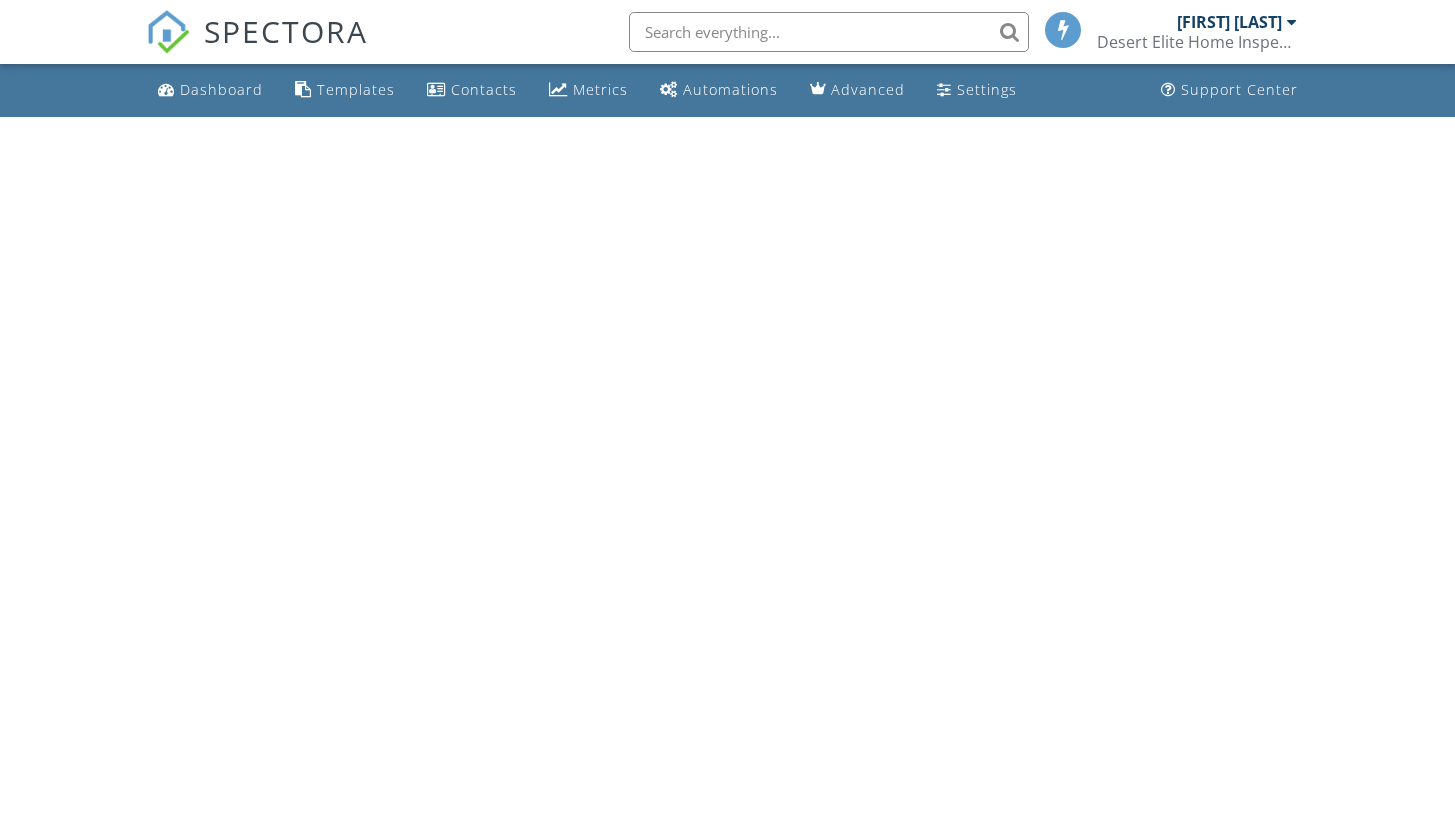 scroll, scrollTop: 0, scrollLeft: 0, axis: both 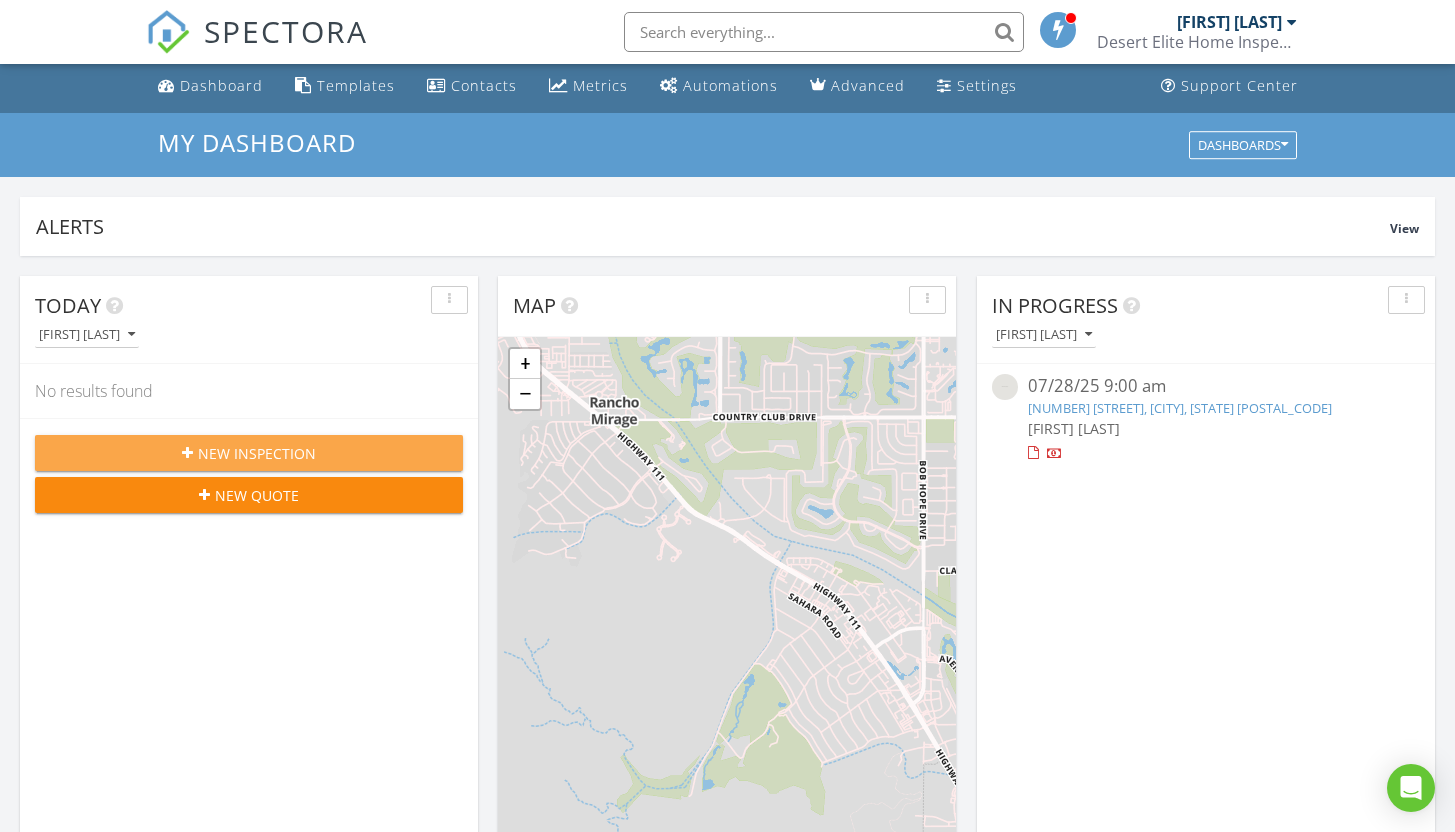 click on "New Inspection" at bounding box center (257, 453) 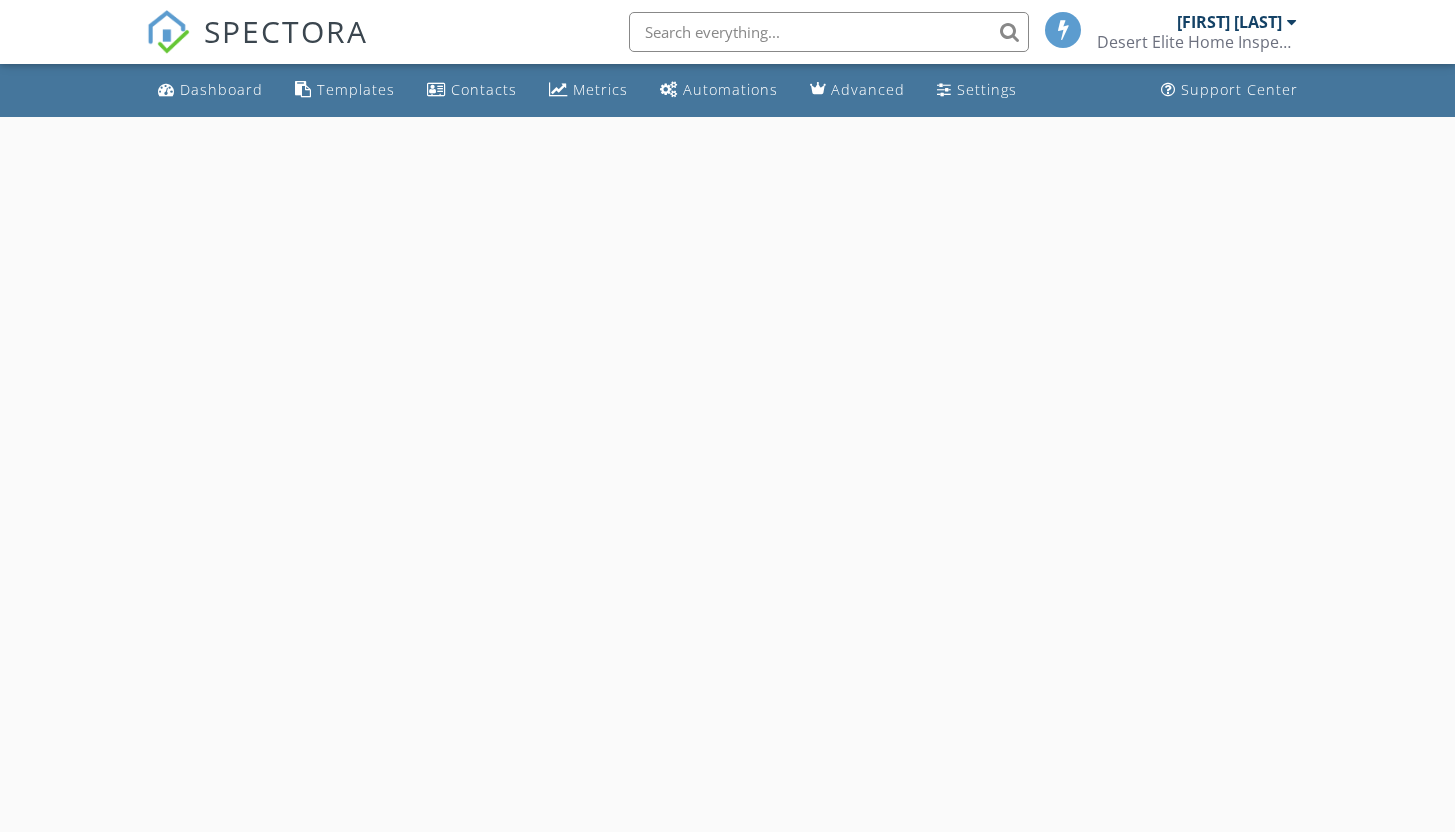 scroll, scrollTop: 0, scrollLeft: 0, axis: both 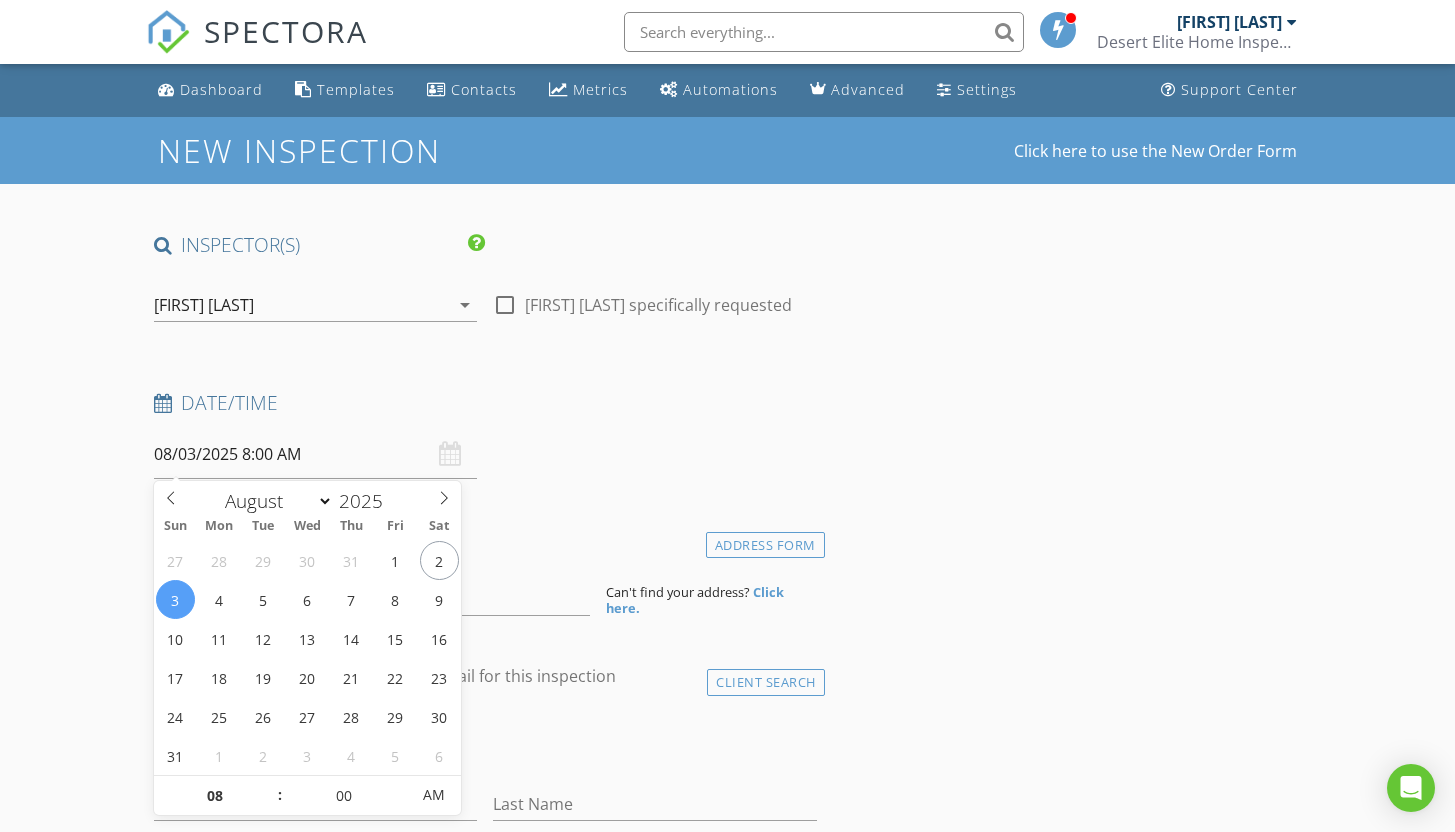click on "08/03/2025 8:00 AM" at bounding box center (316, 454) 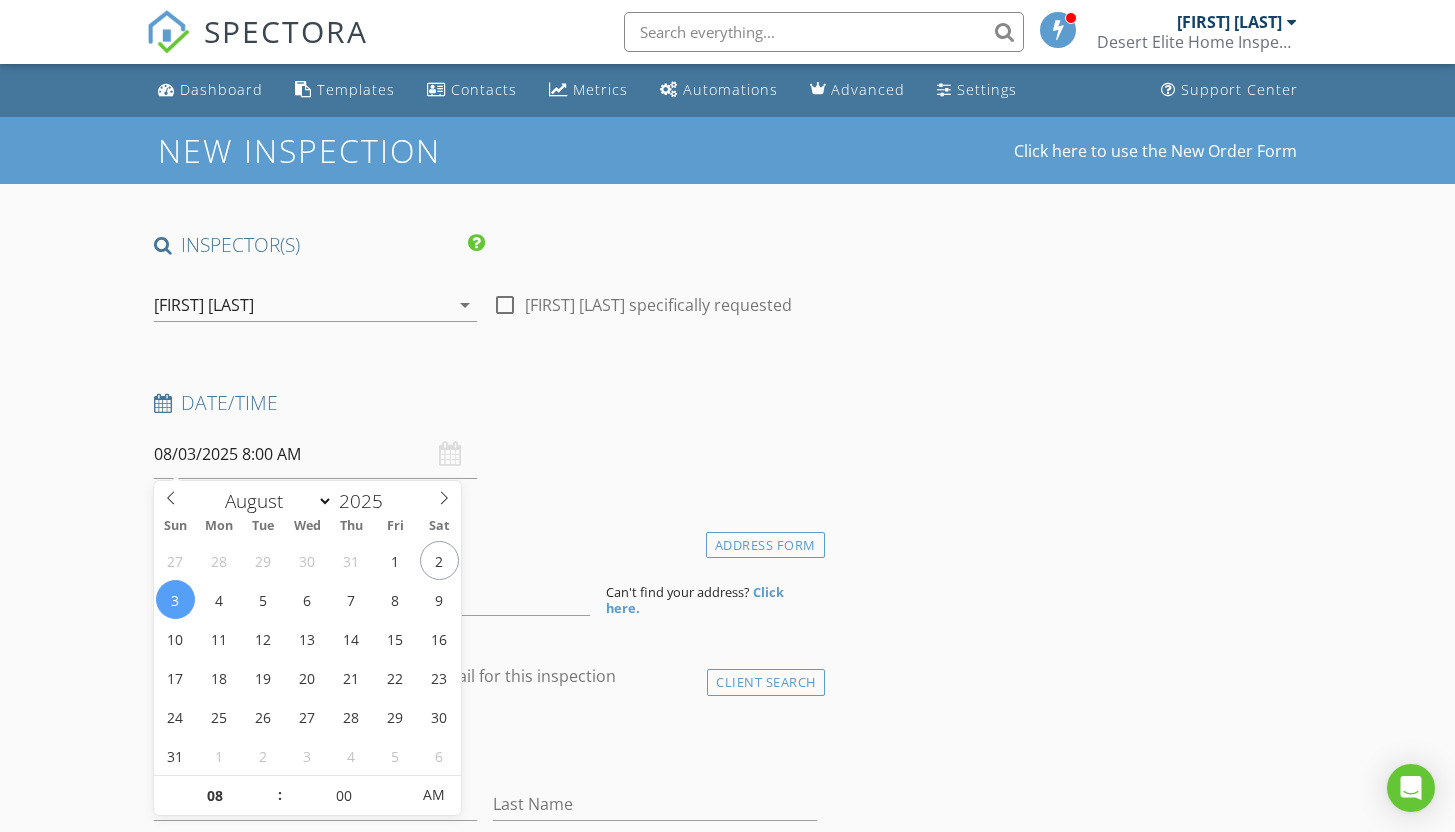 click on "08/03/2025 8:00 AM" at bounding box center (316, 454) 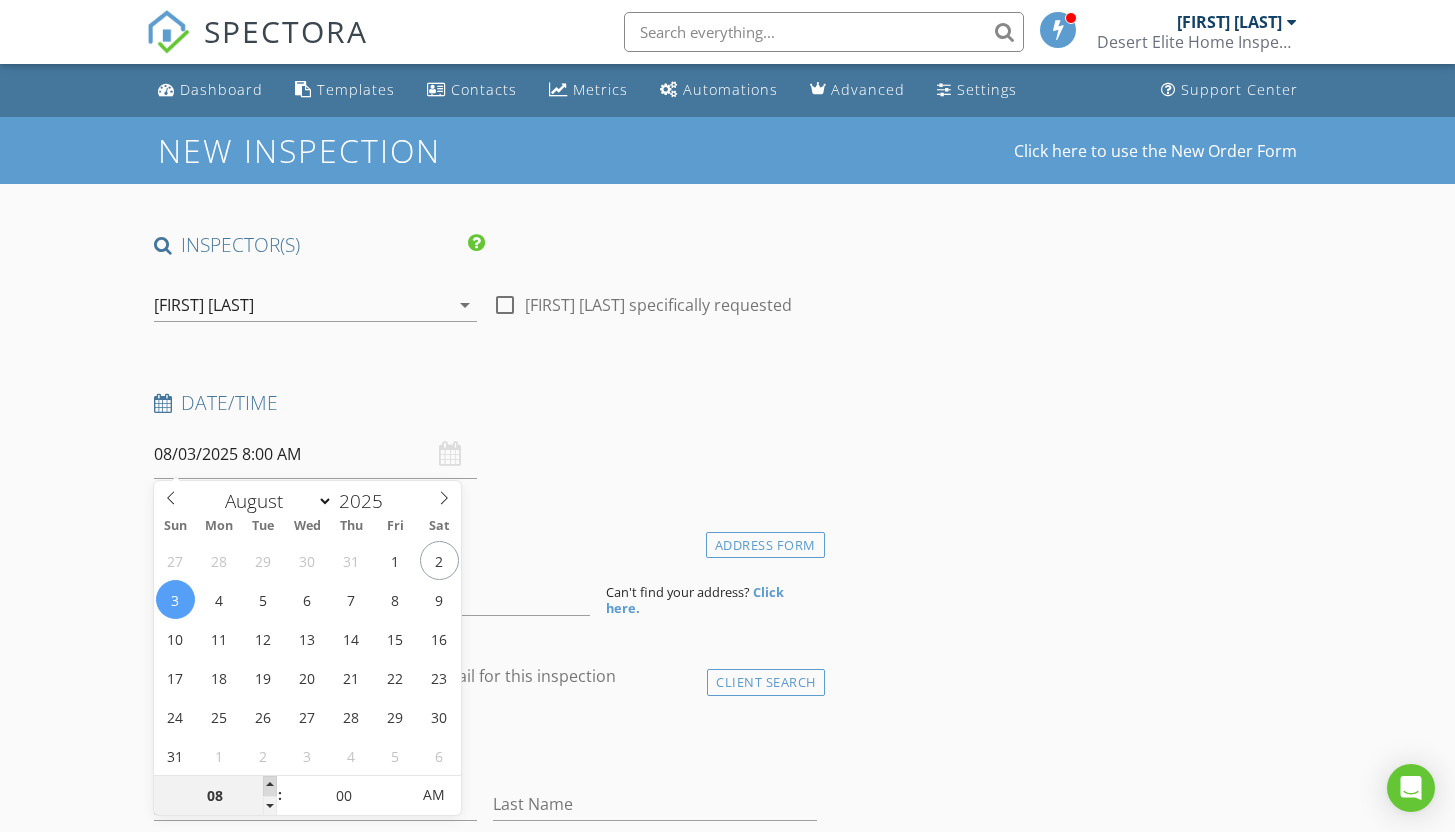 type on "09" 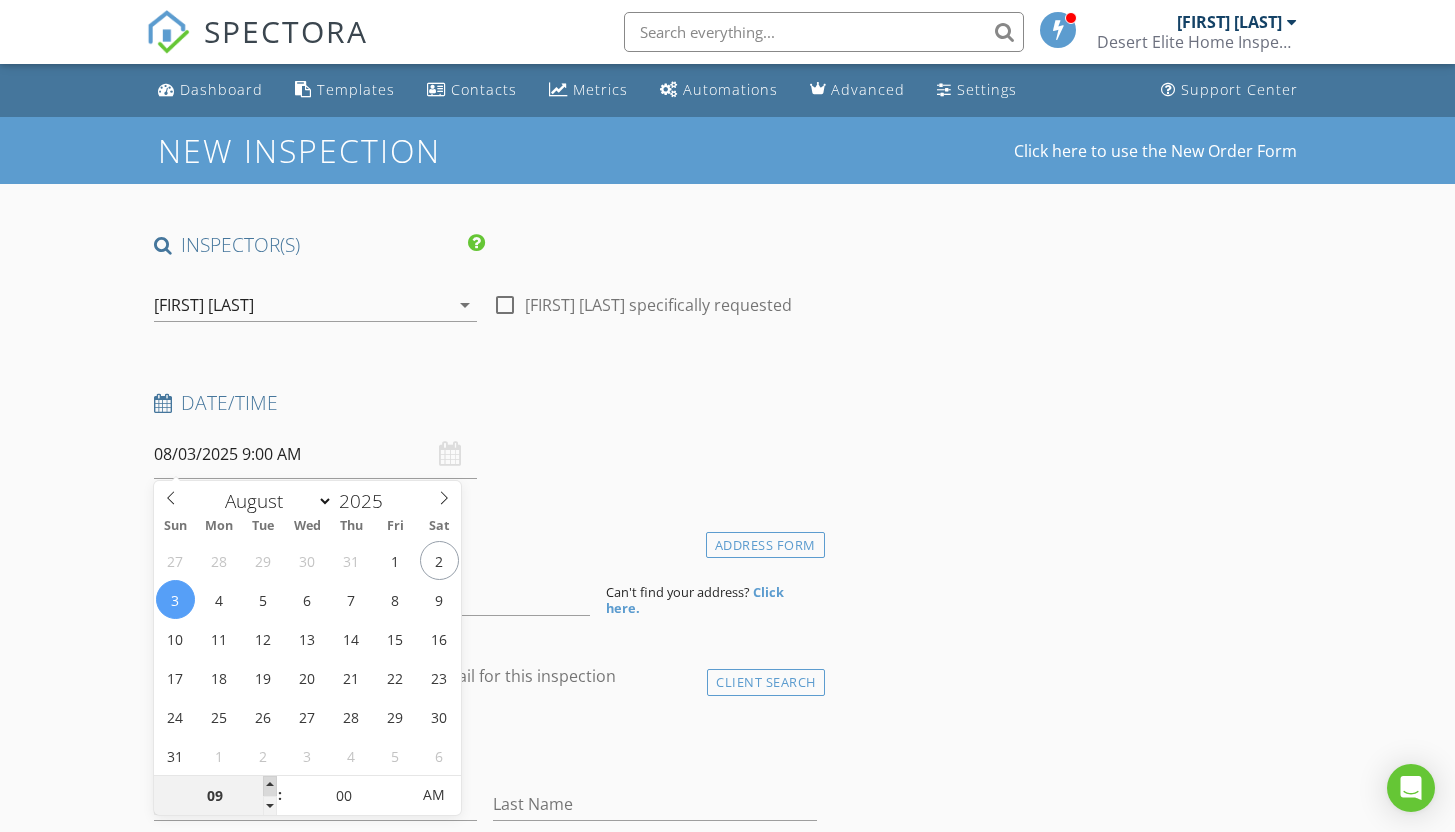 click at bounding box center (270, 786) 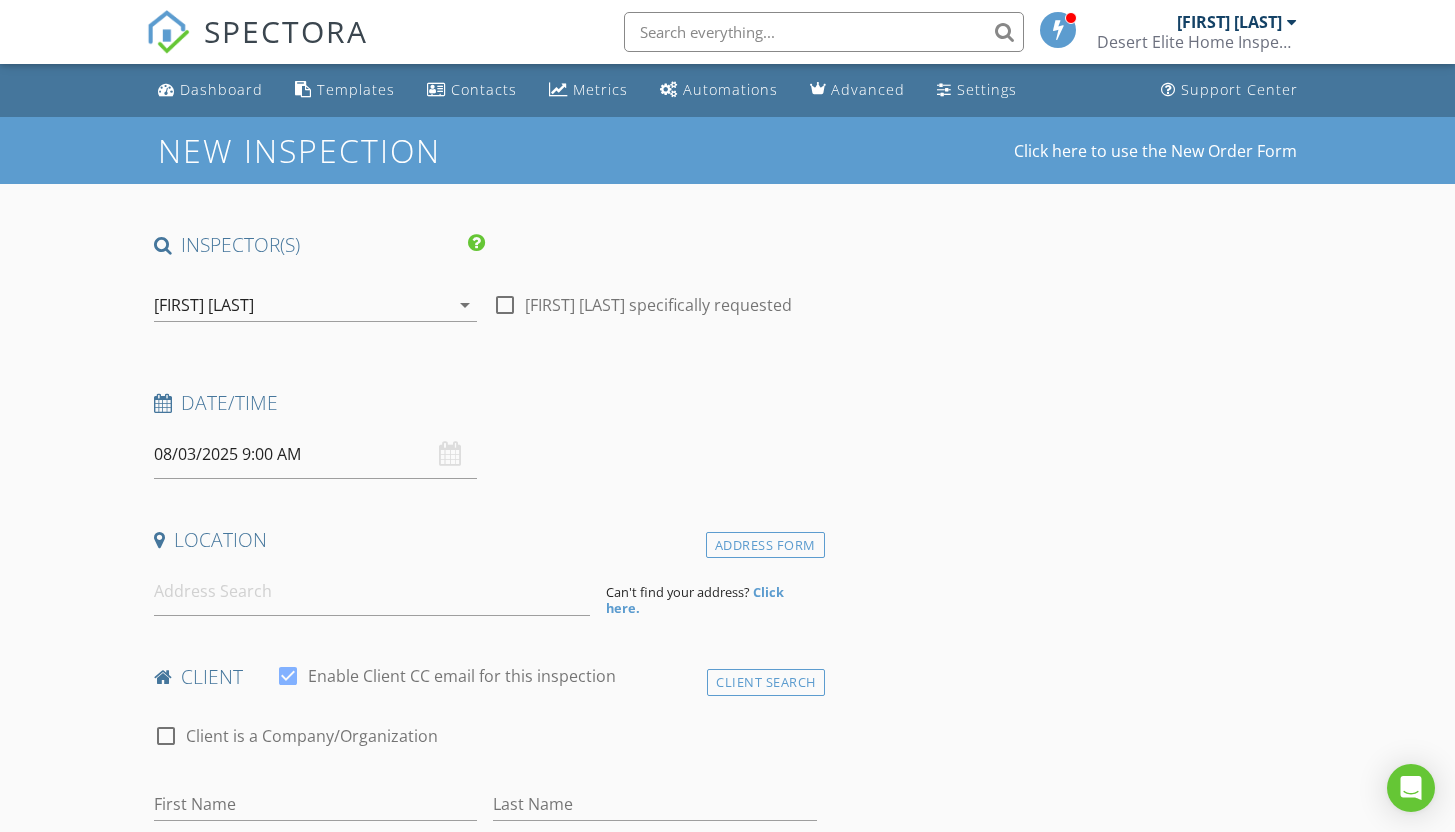 click on "Date/Time
08/03/2025 9:00 AM" at bounding box center (485, 434) 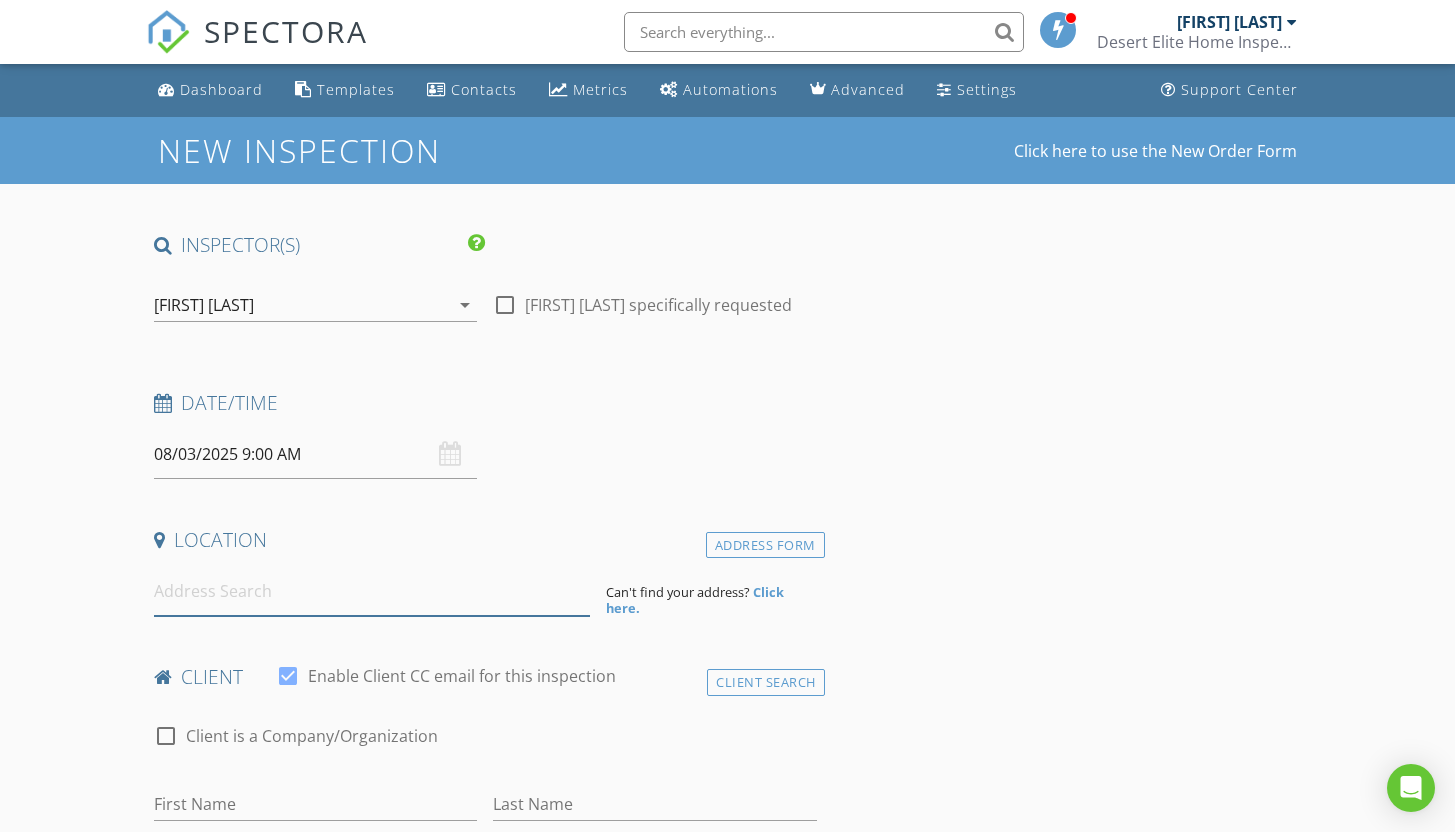 click at bounding box center [372, 591] 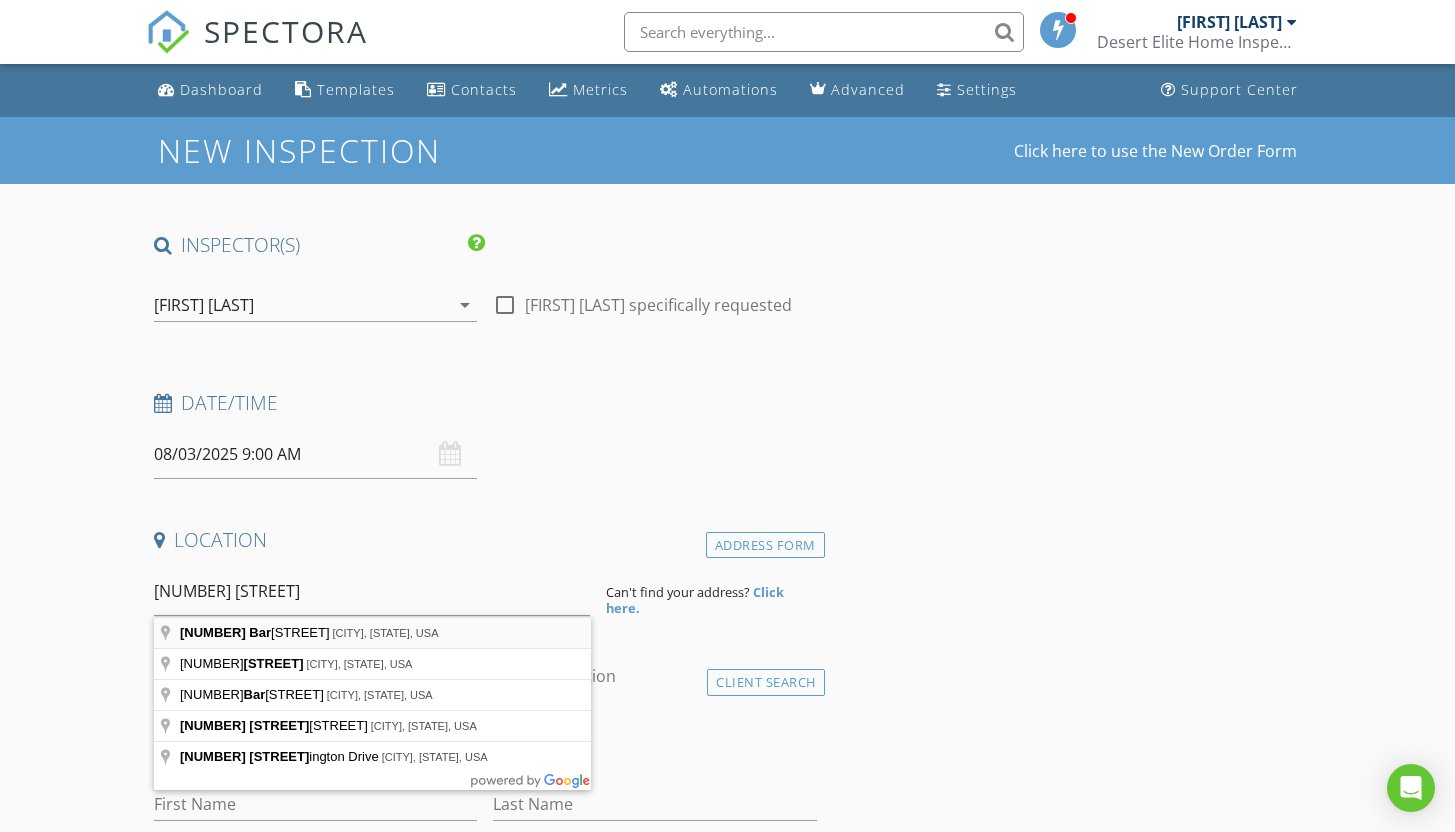 type on "[NUMBER] [STREET], [CITY], [STATE], USA" 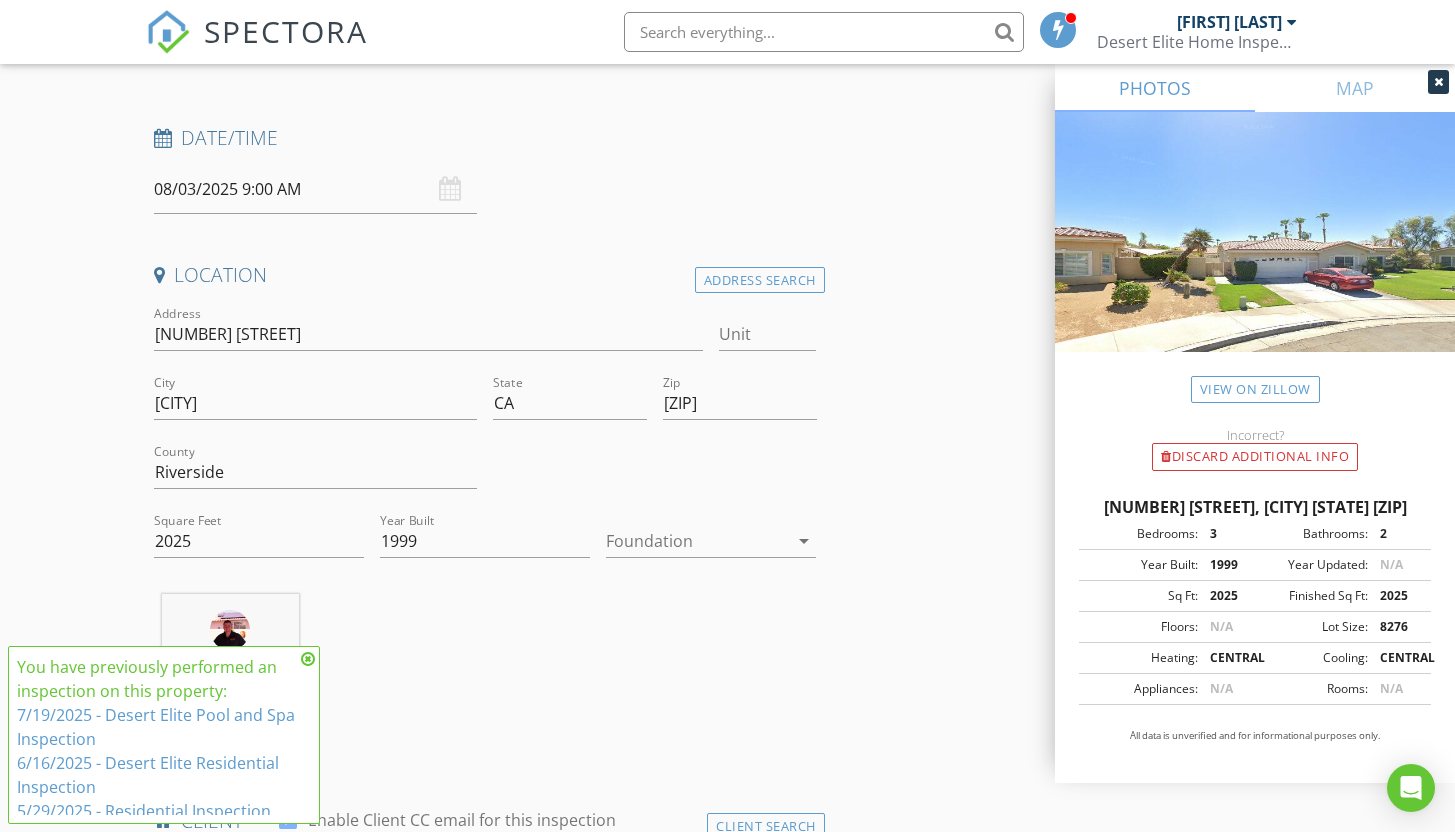 scroll, scrollTop: 273, scrollLeft: 0, axis: vertical 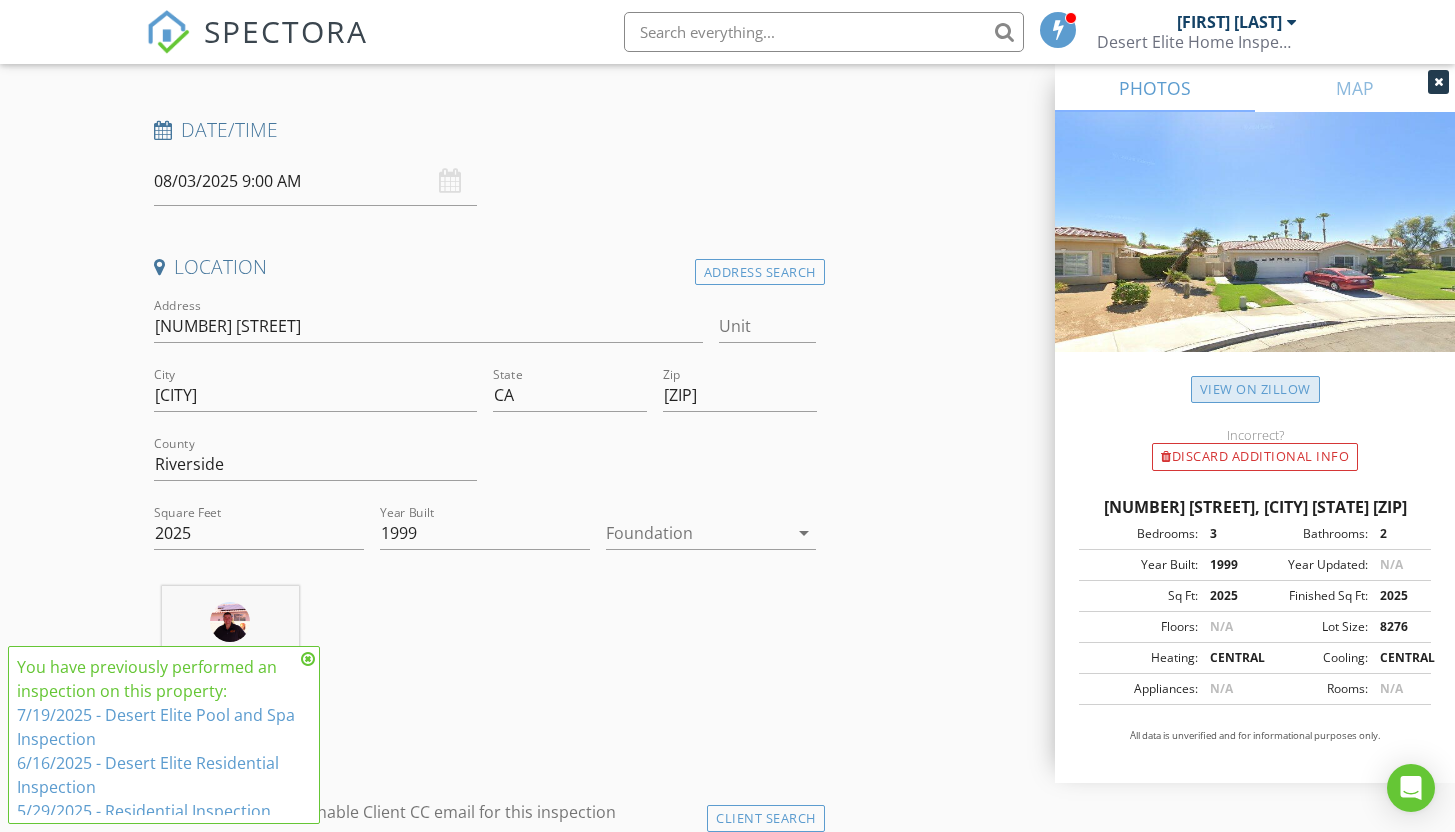 click on "View on Zillow" at bounding box center (1255, 389) 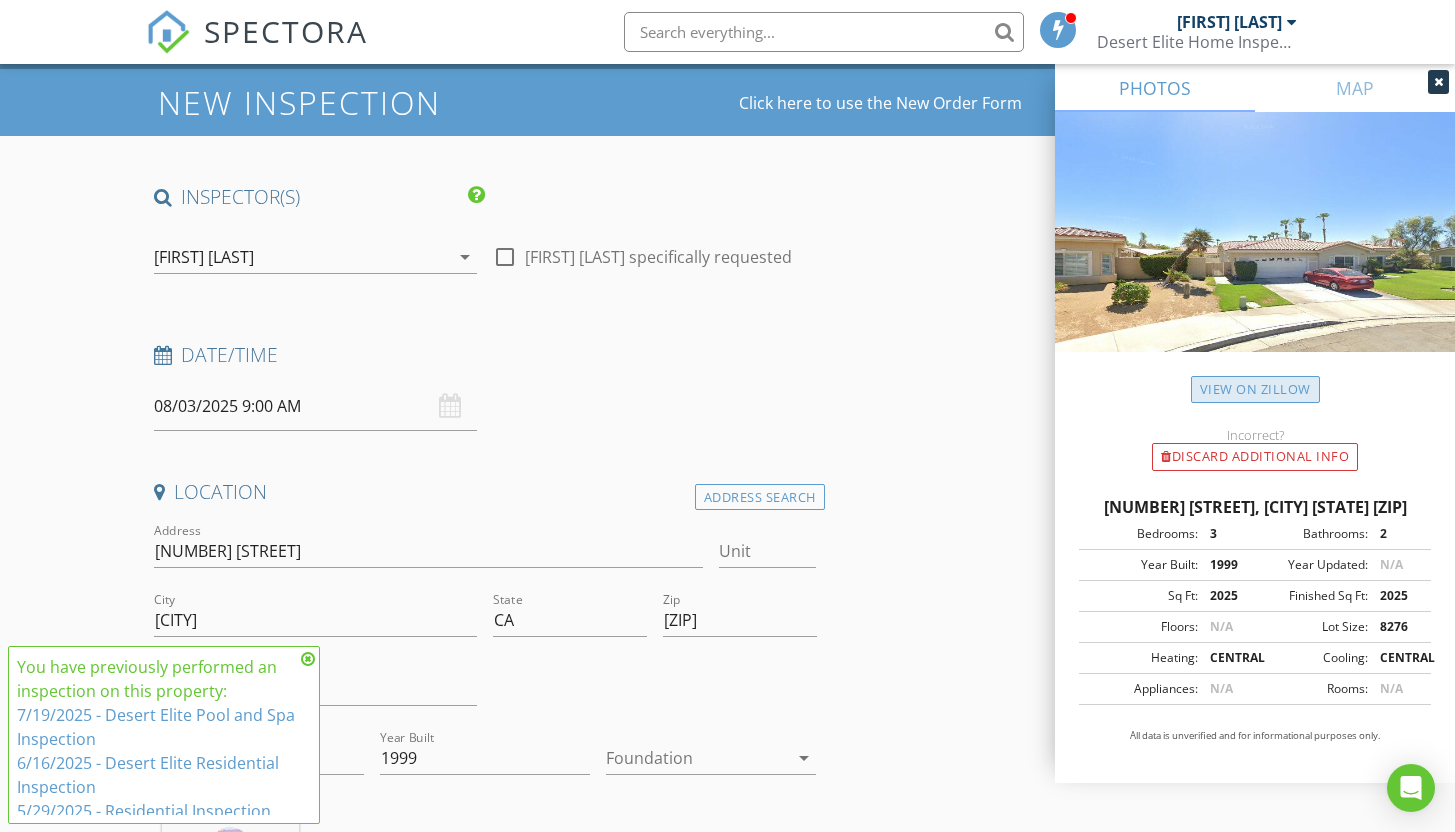 scroll, scrollTop: 162, scrollLeft: 0, axis: vertical 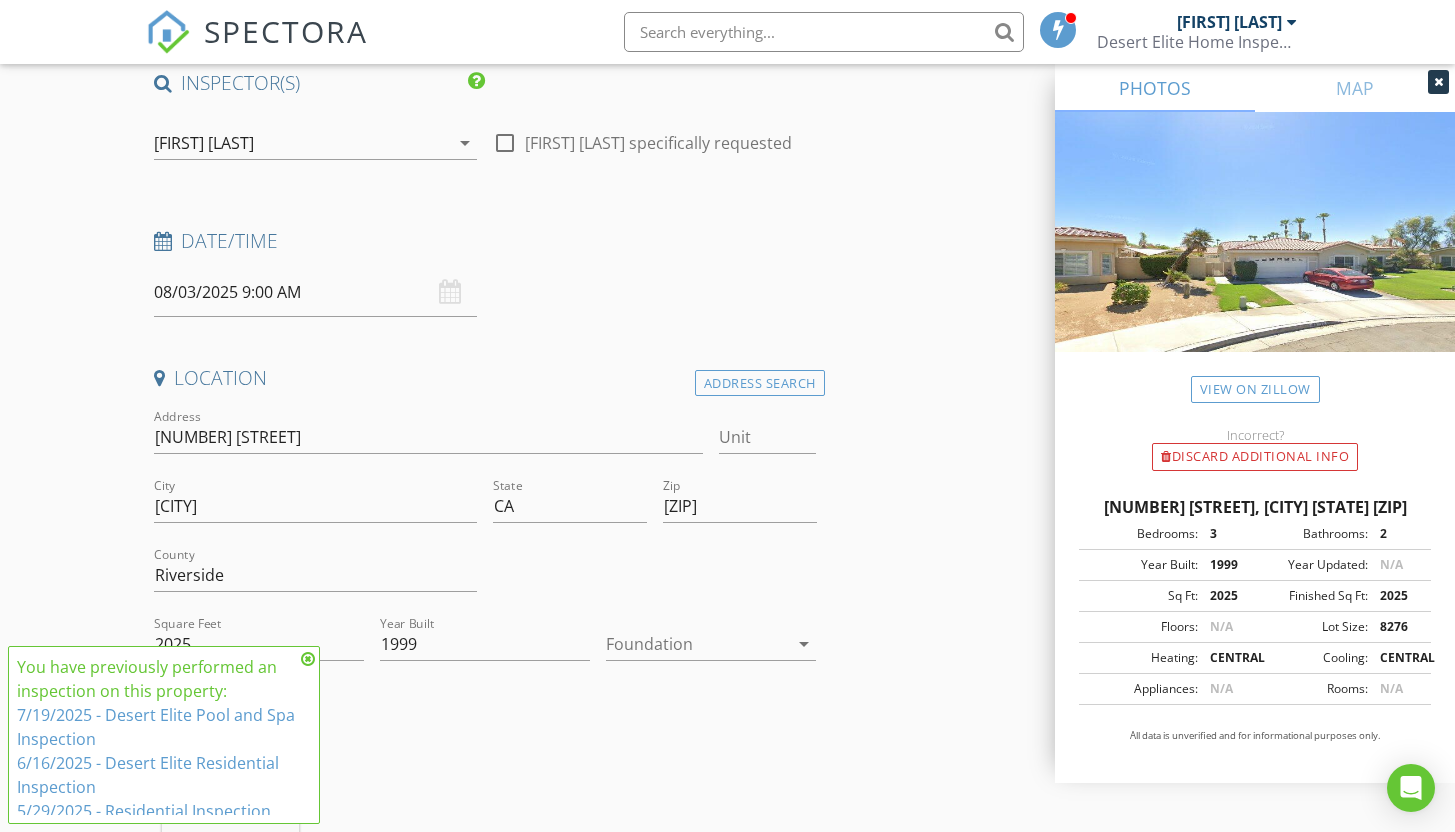 click at bounding box center (1438, 82) 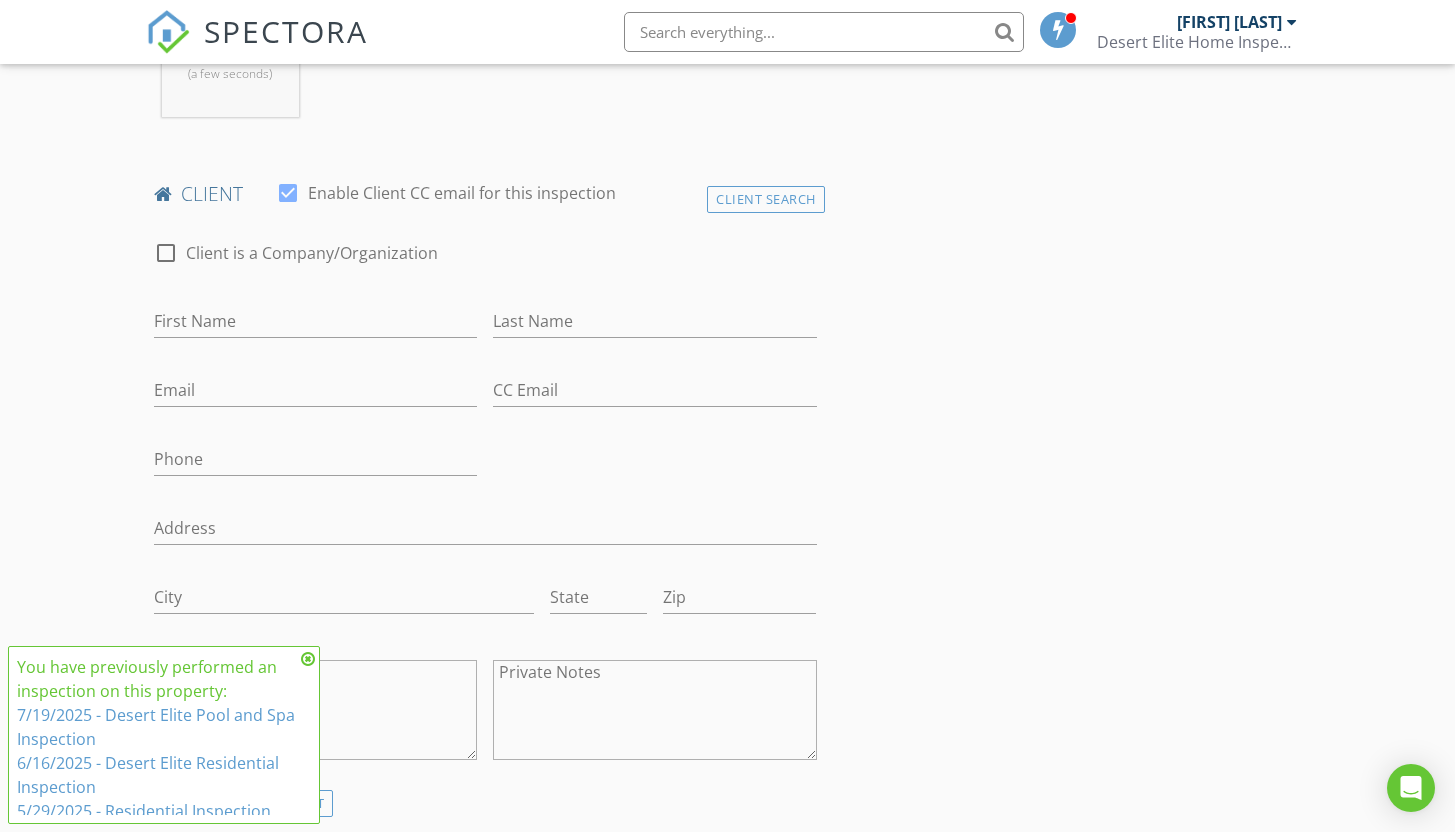scroll, scrollTop: 898, scrollLeft: 0, axis: vertical 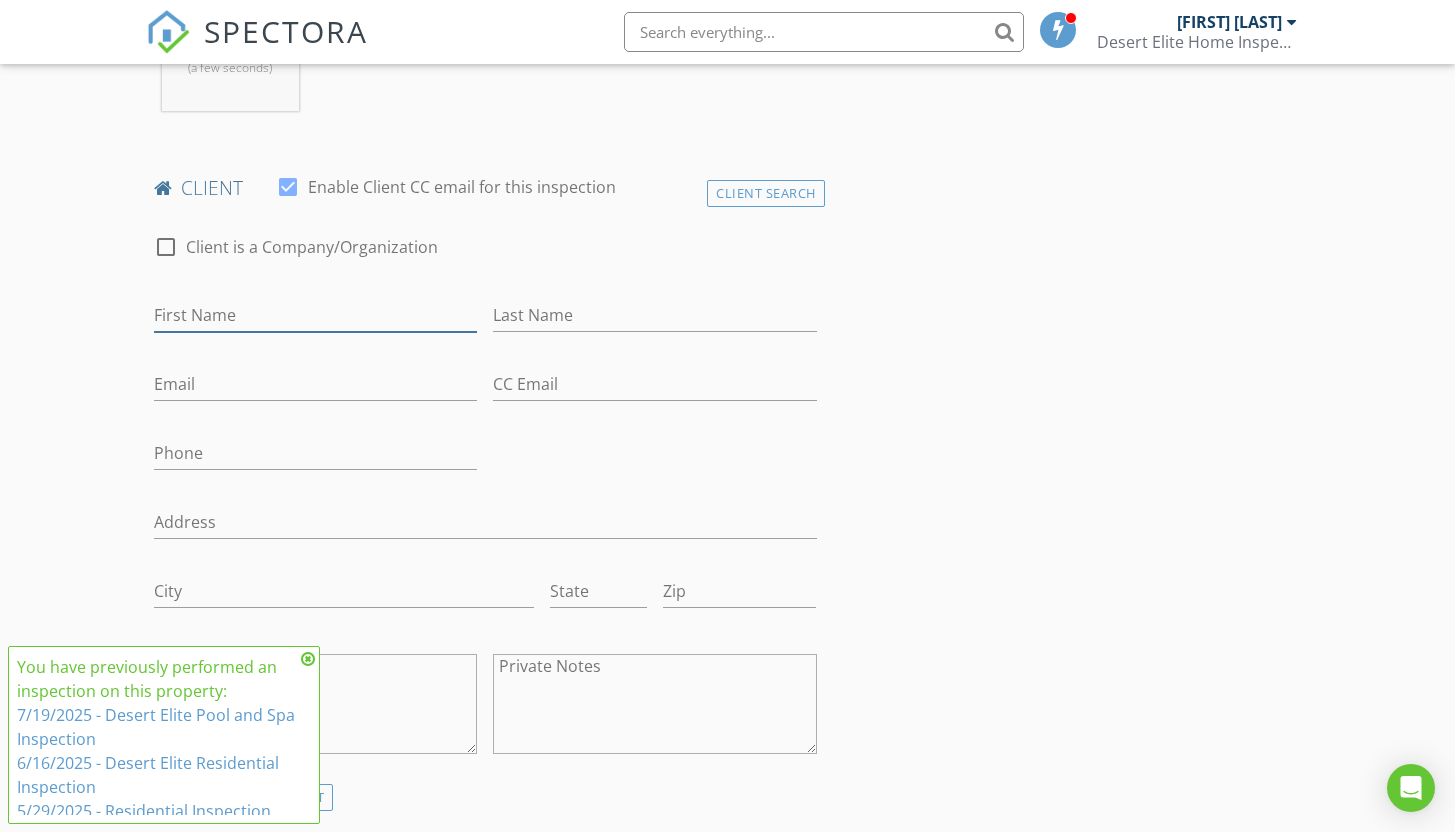 click on "First Name" at bounding box center (316, 315) 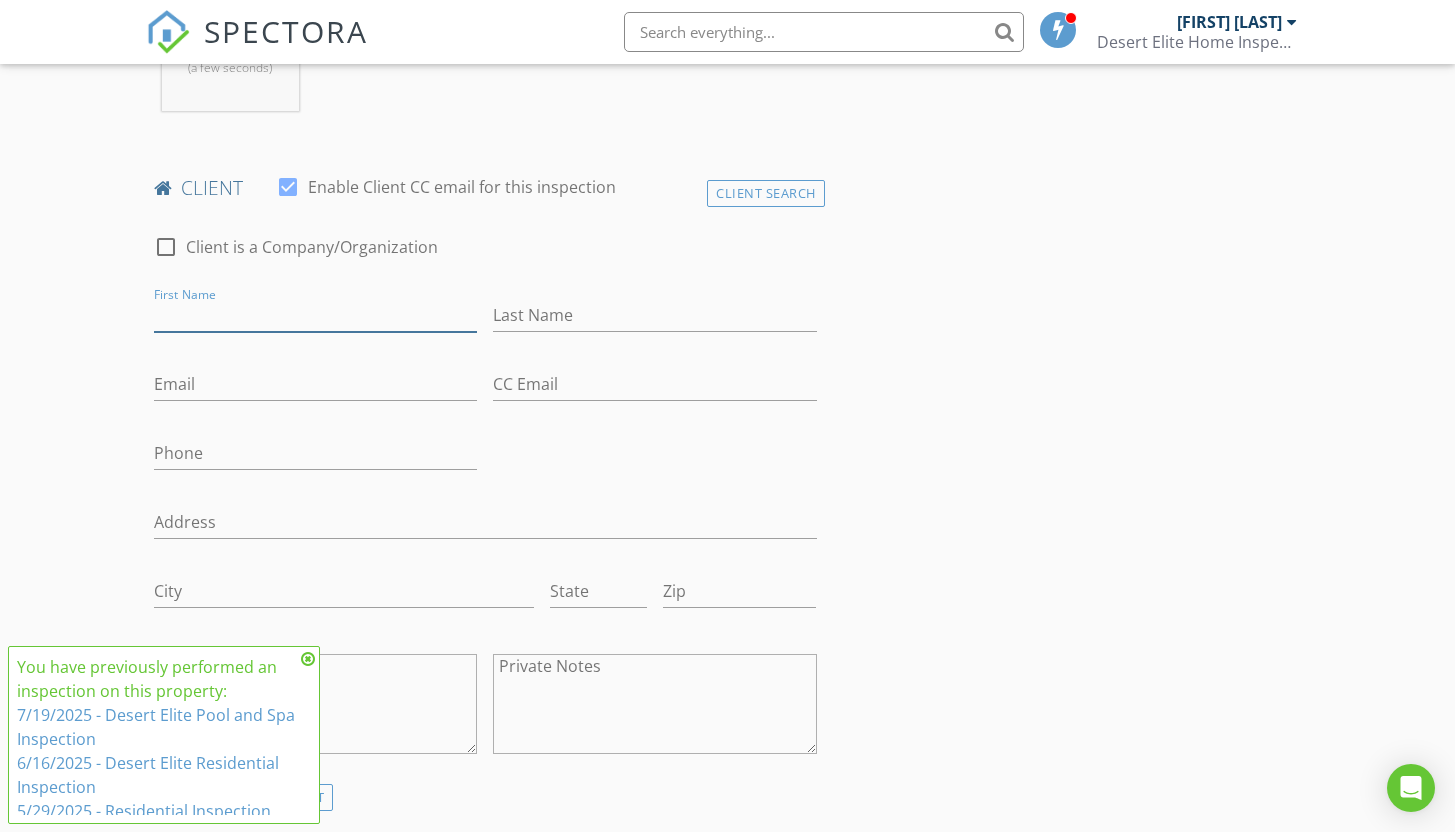 type on "Amber" 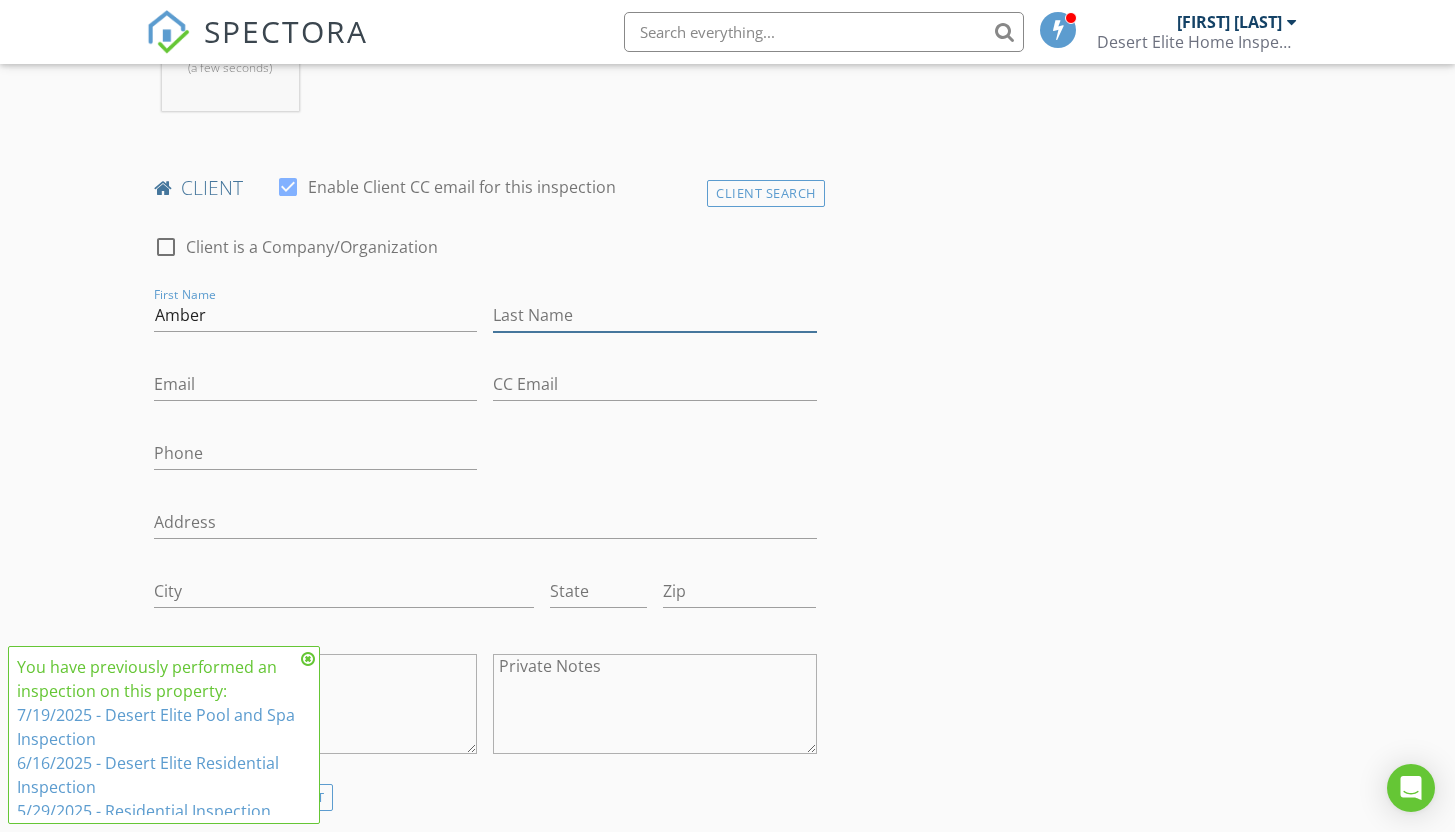 click on "Last Name" at bounding box center (655, 315) 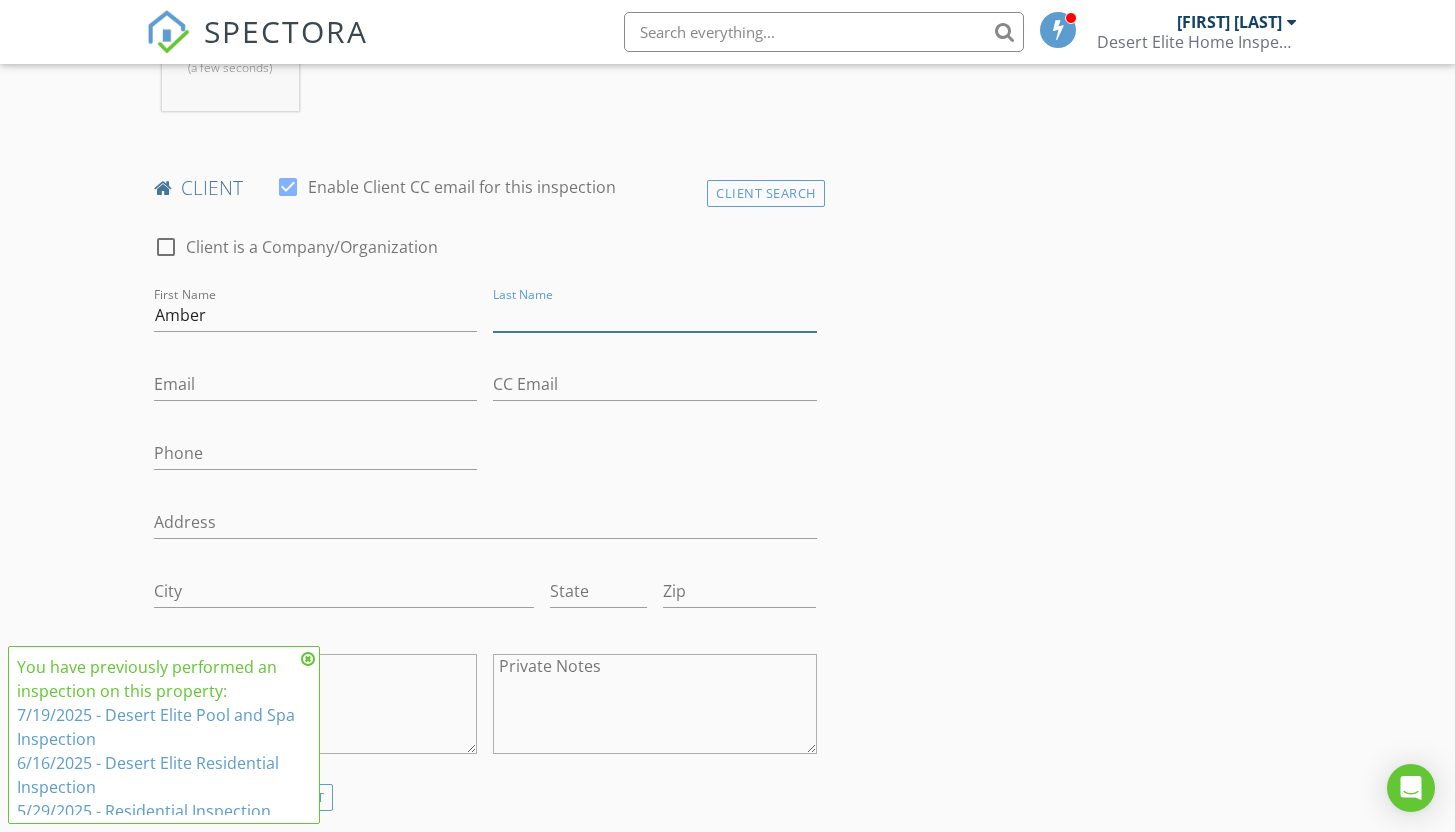 type on "Black" 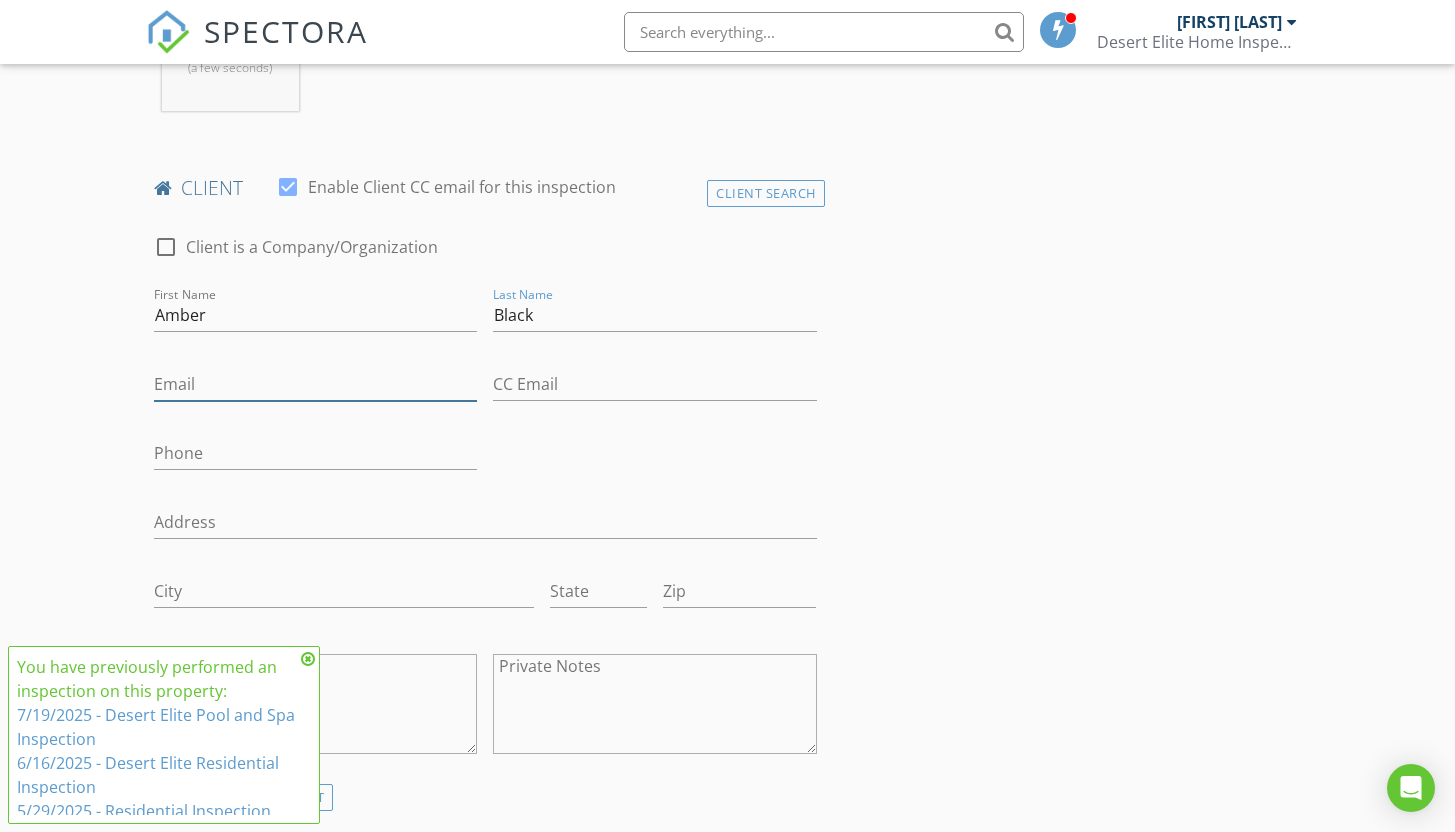 click on "Email" at bounding box center [316, 384] 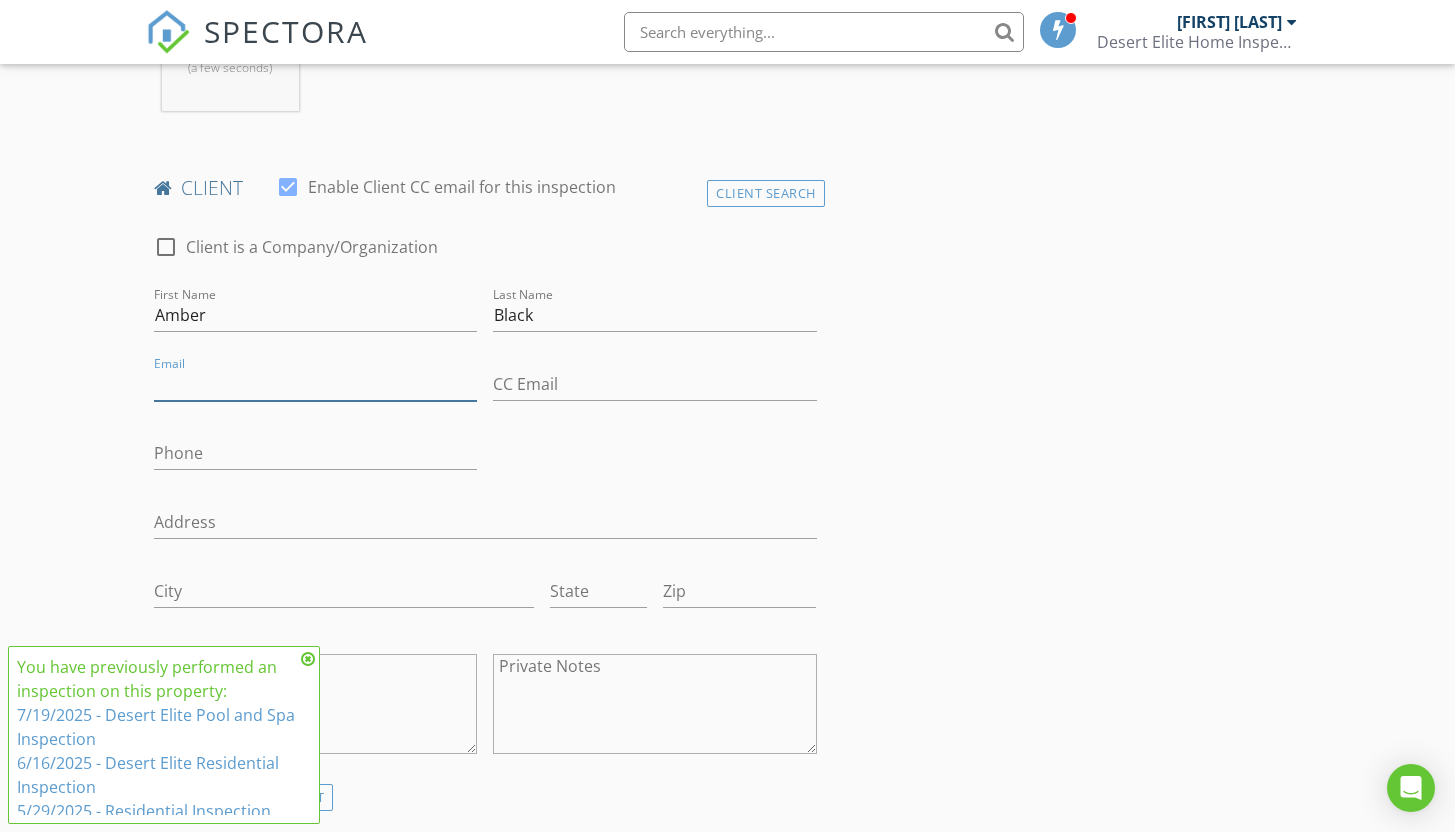 type on "[EMAIL]" 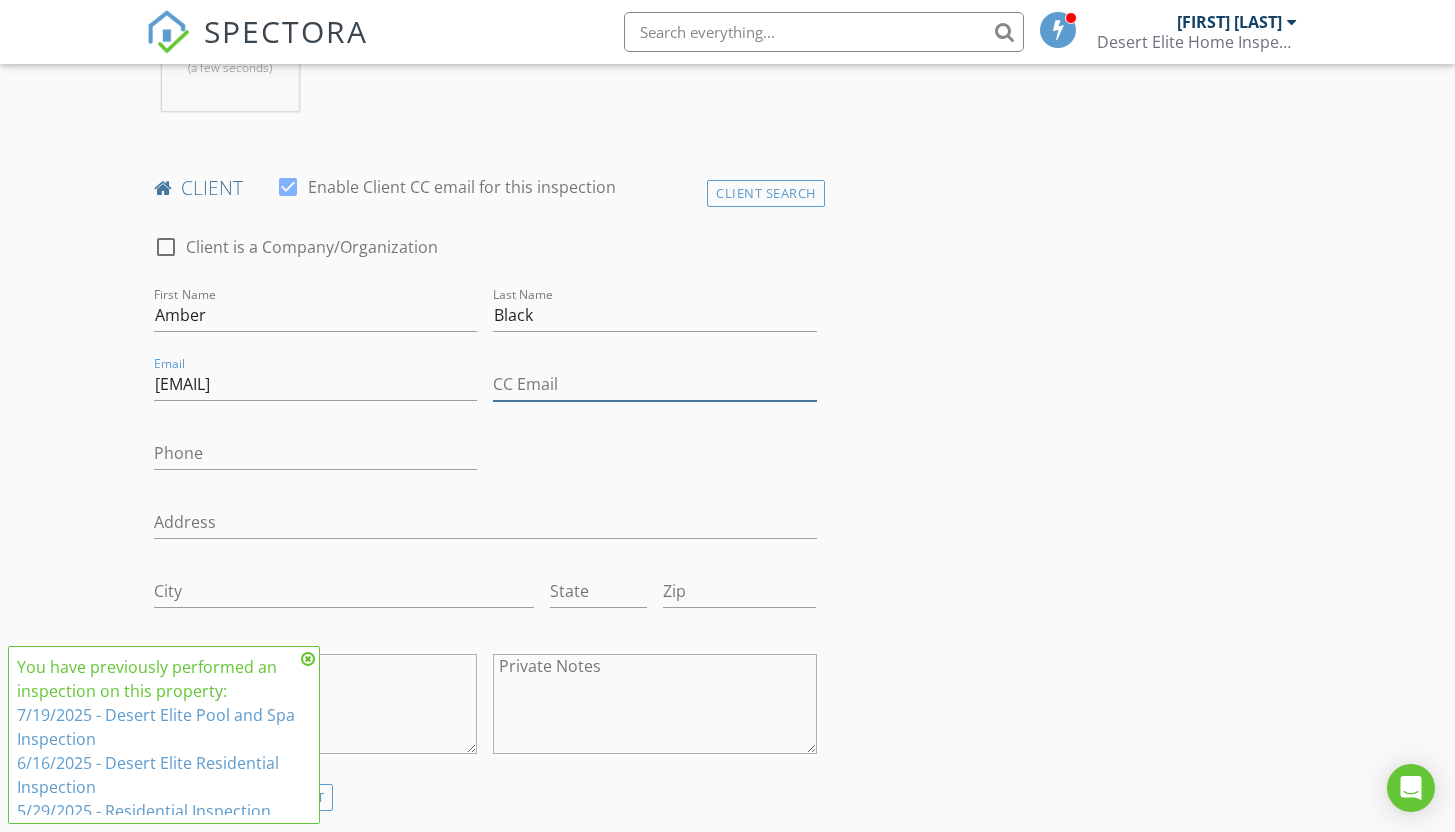 click on "CC Email" at bounding box center (655, 384) 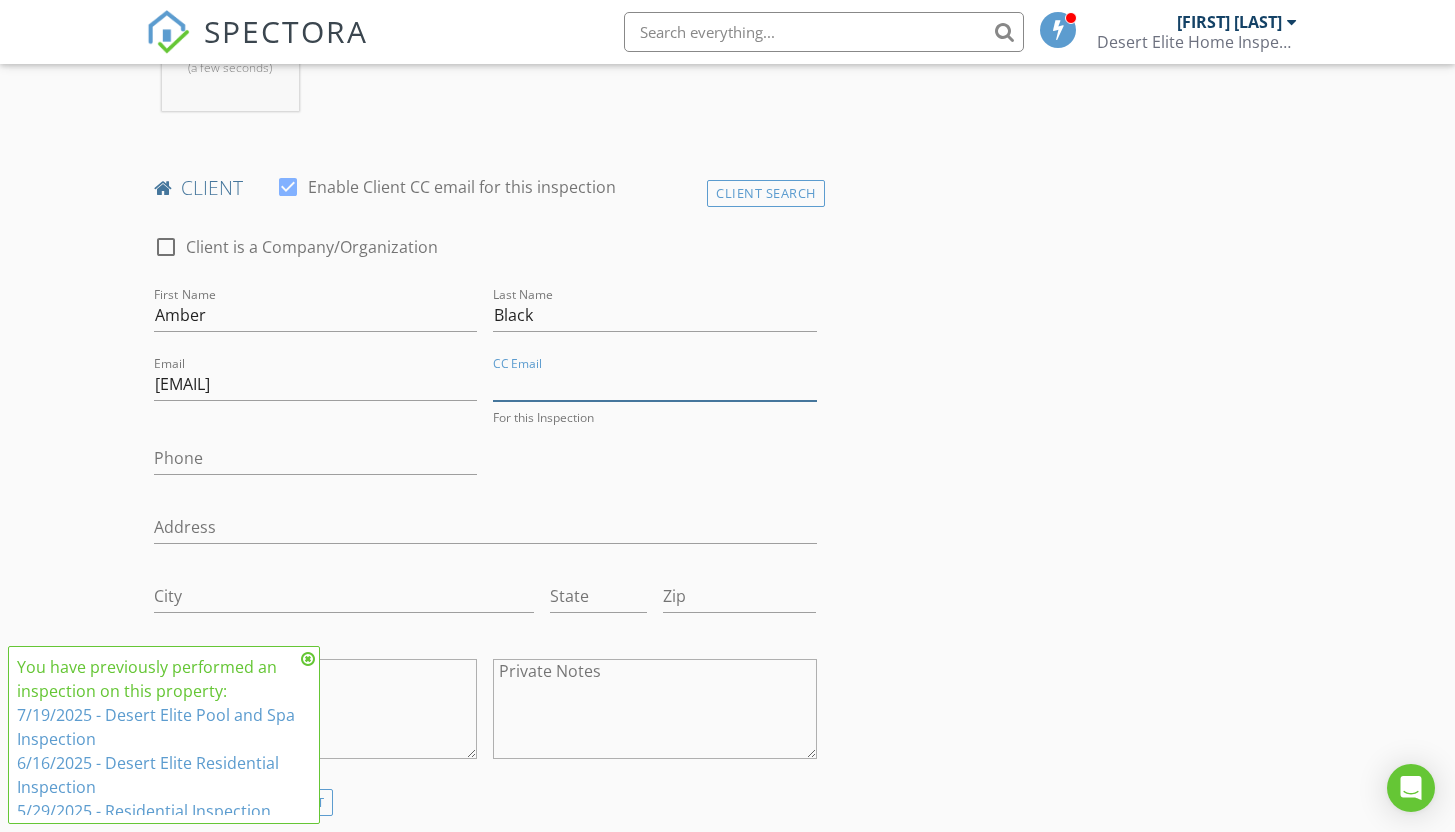 type on "[EMAIL]" 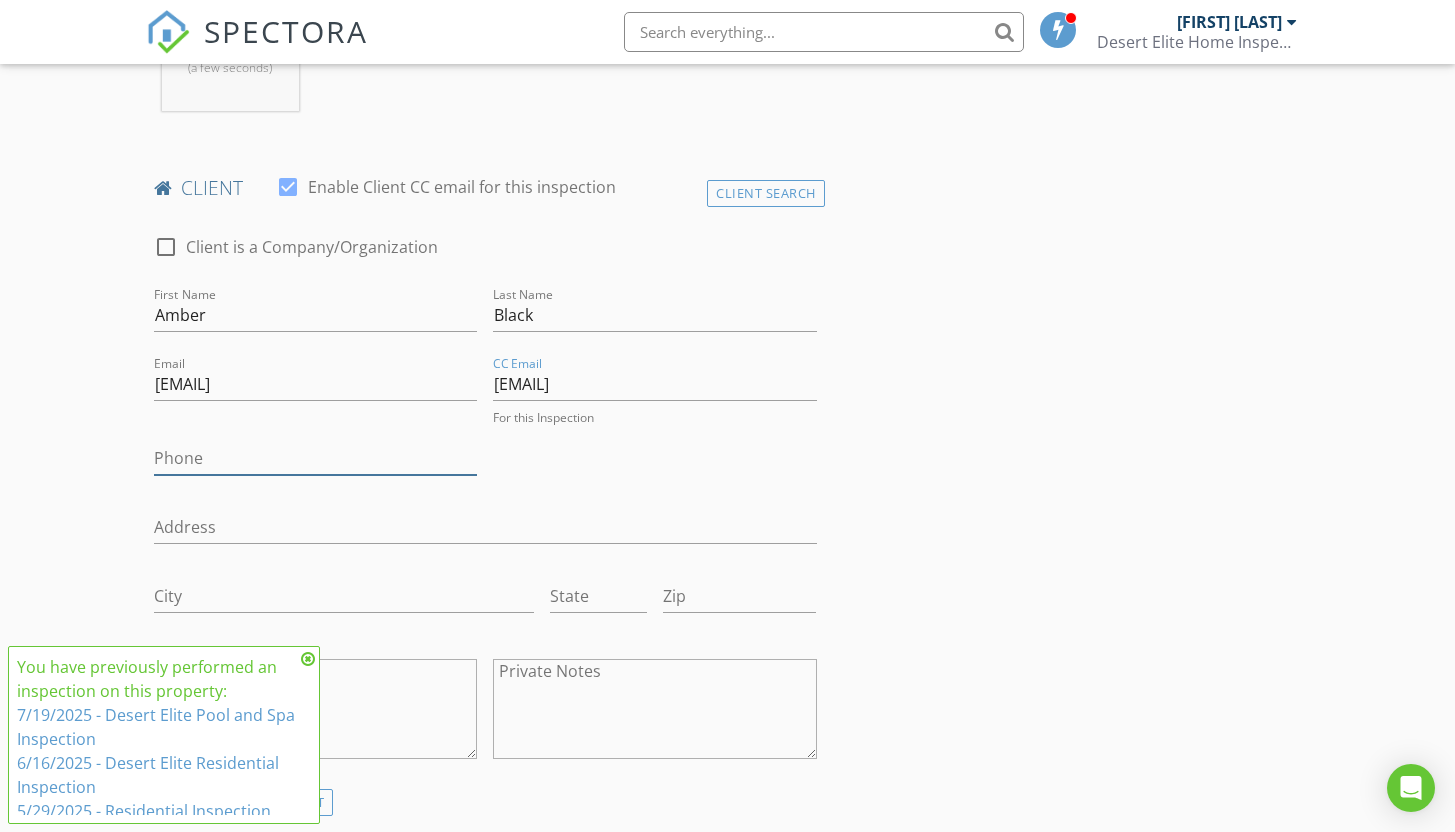 click on "Phone" at bounding box center (316, 458) 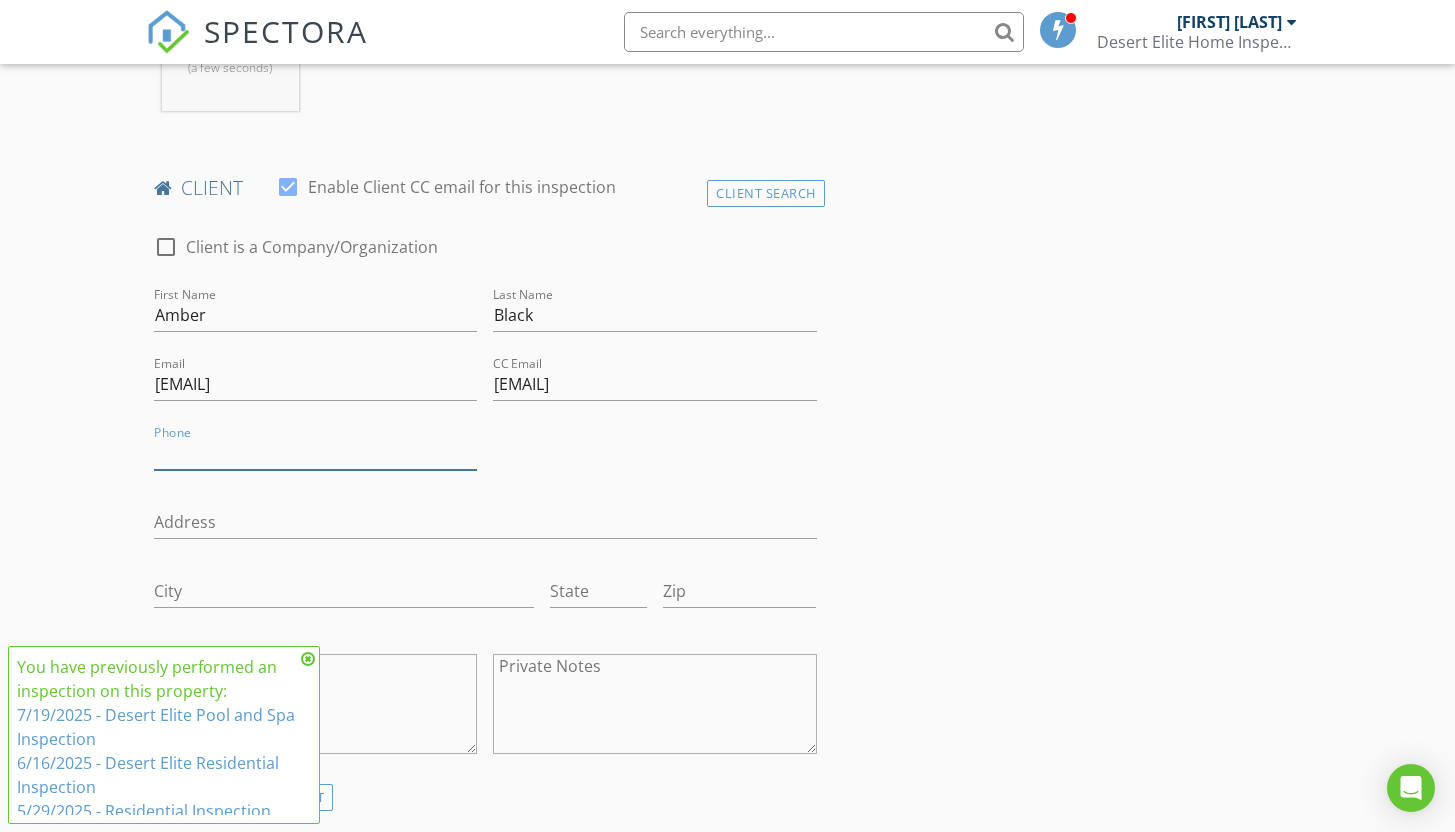 type on "[PHONE]" 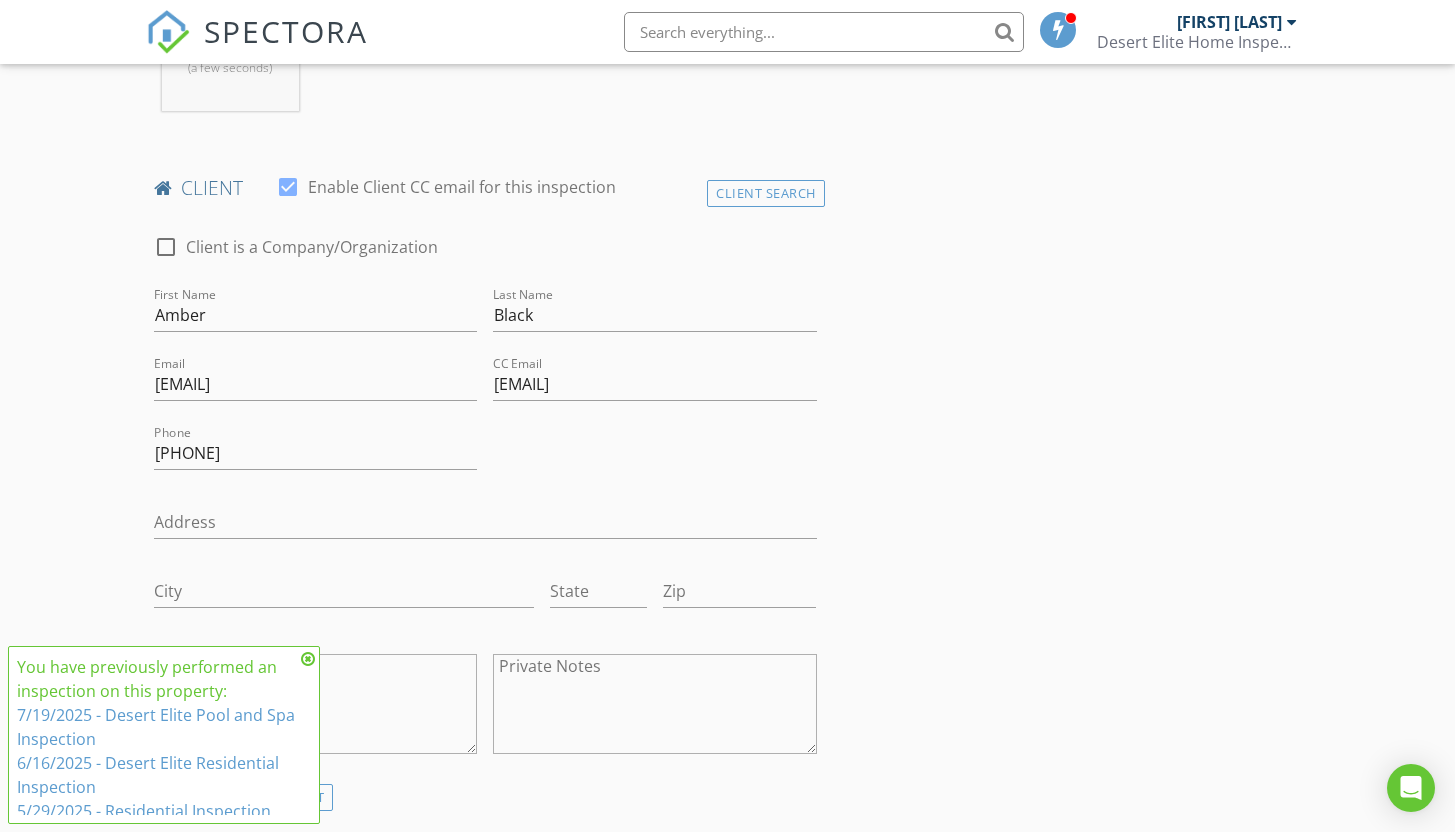 click on "Address" at bounding box center [485, 532] 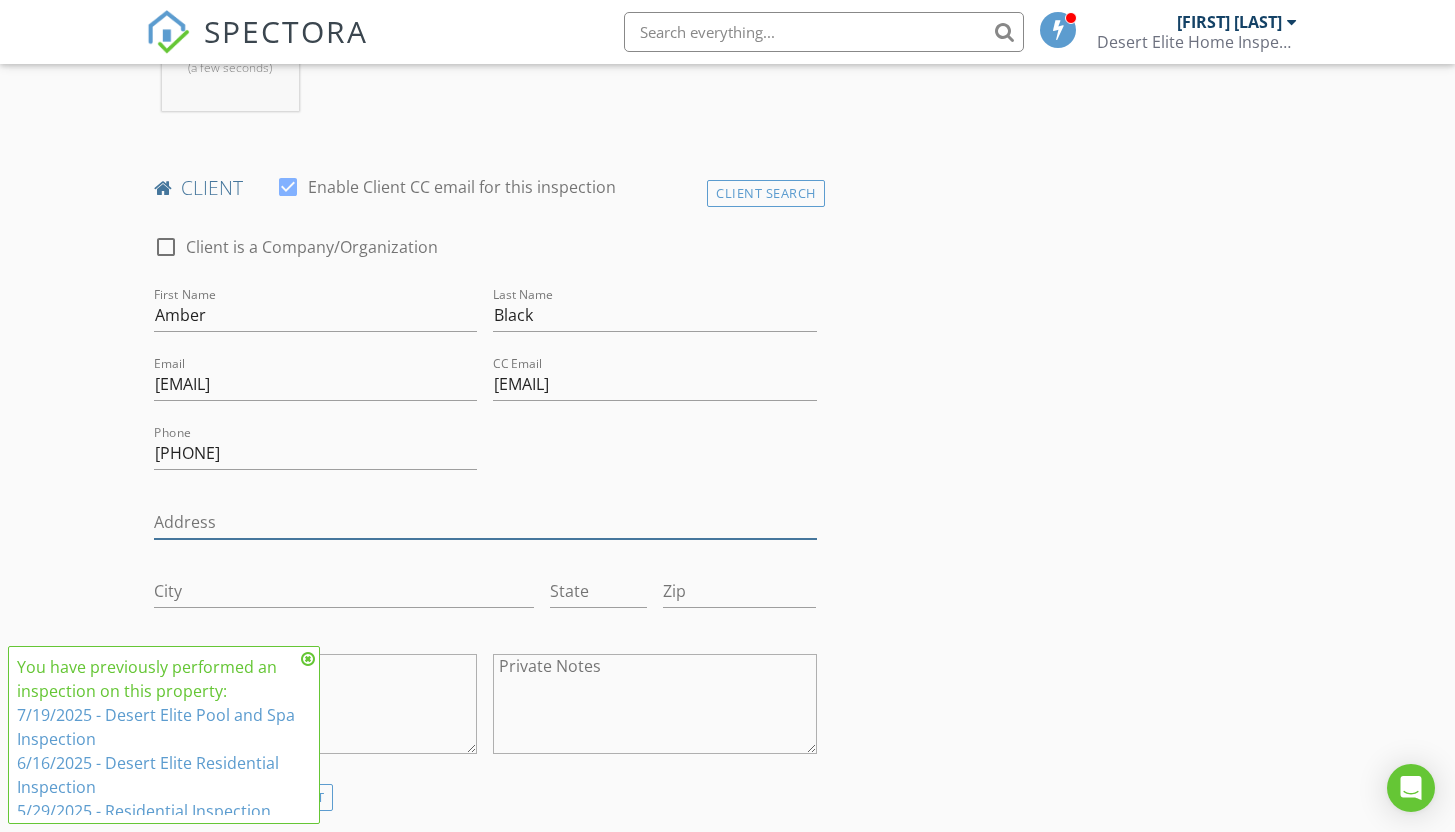 click on "Address" at bounding box center [485, 522] 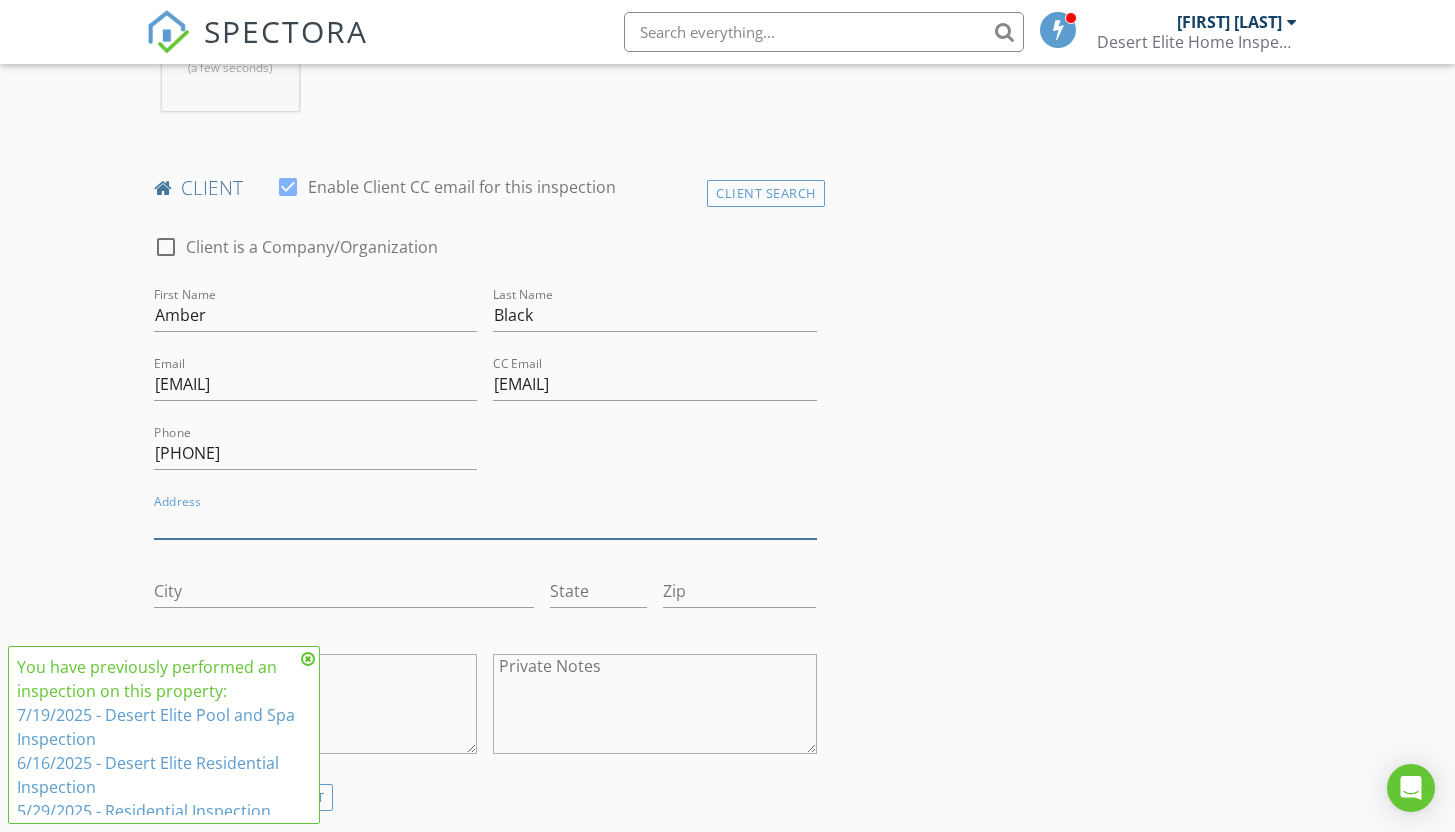 type on "[NUMBER] [STREET]" 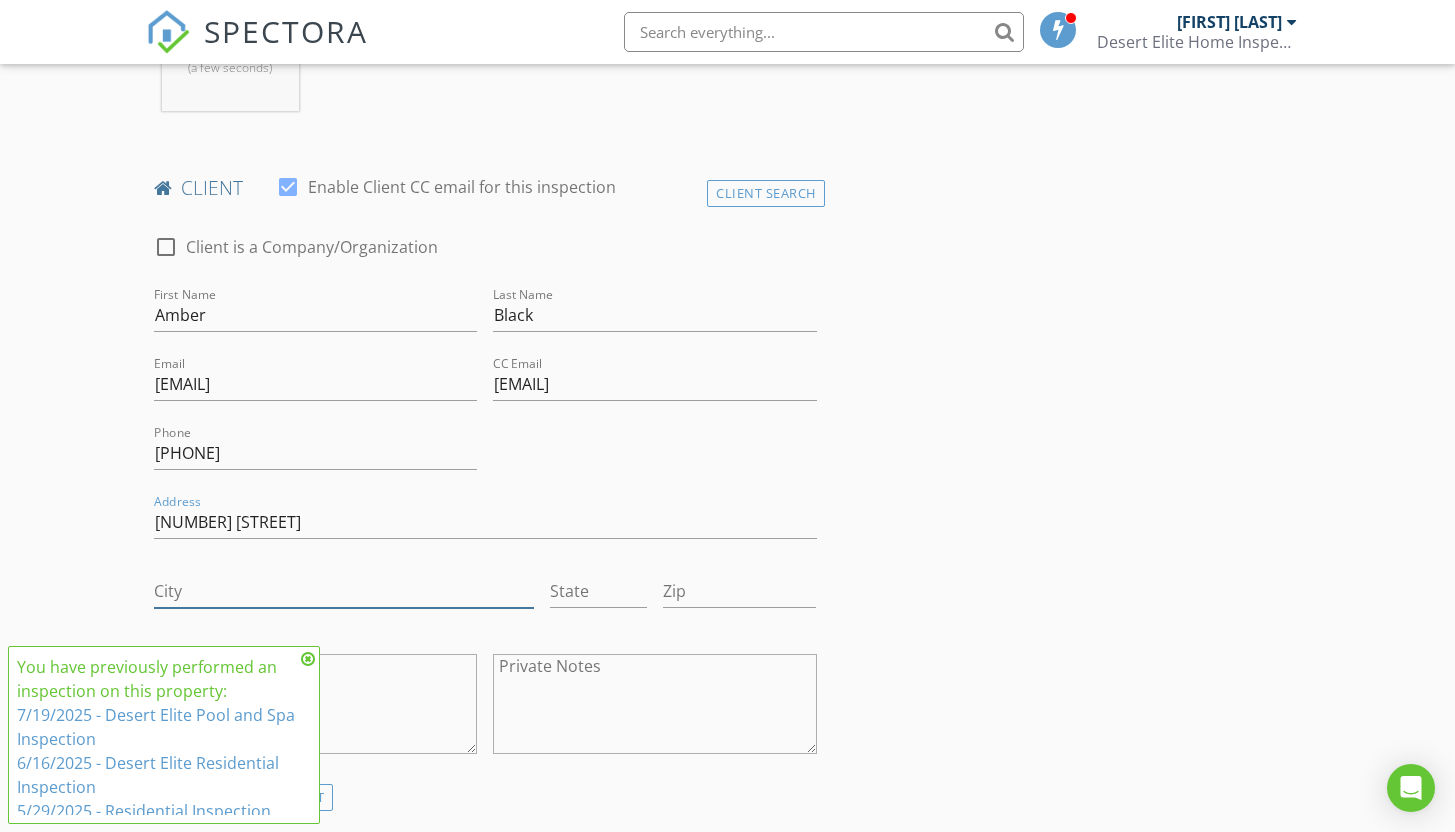 type on "[CITY]" 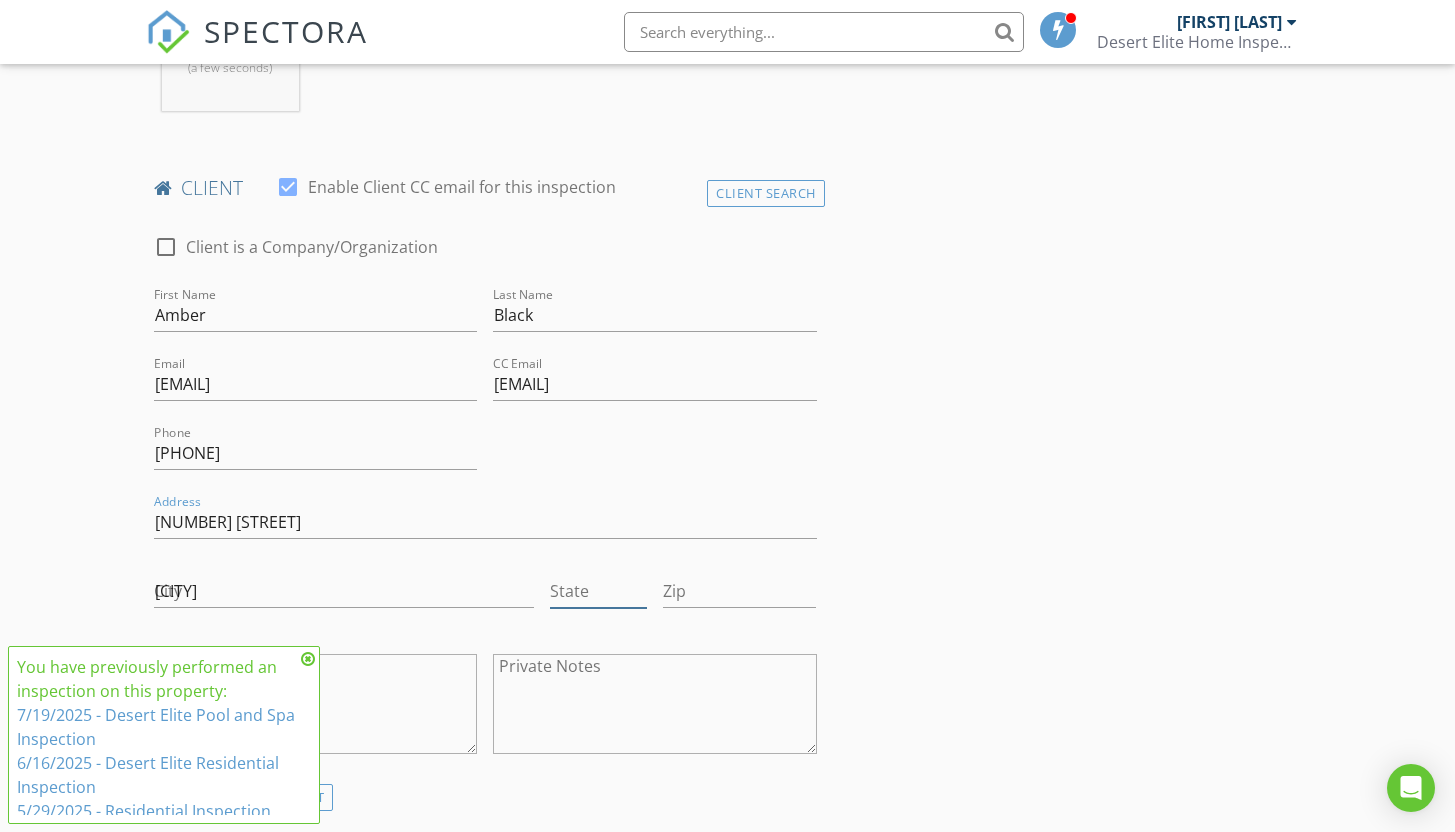 type on "California" 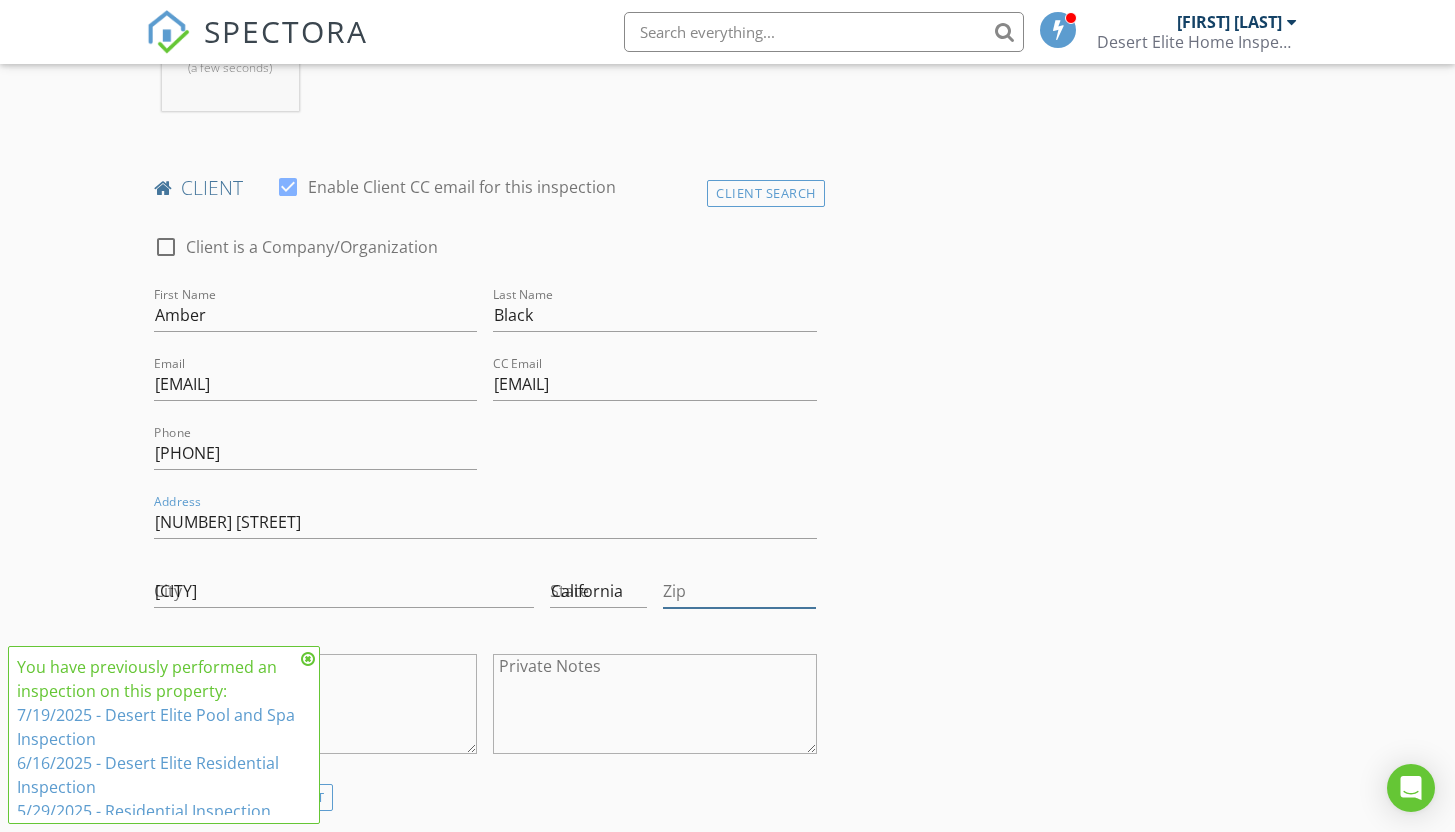 type on "[POSTAL CODE]" 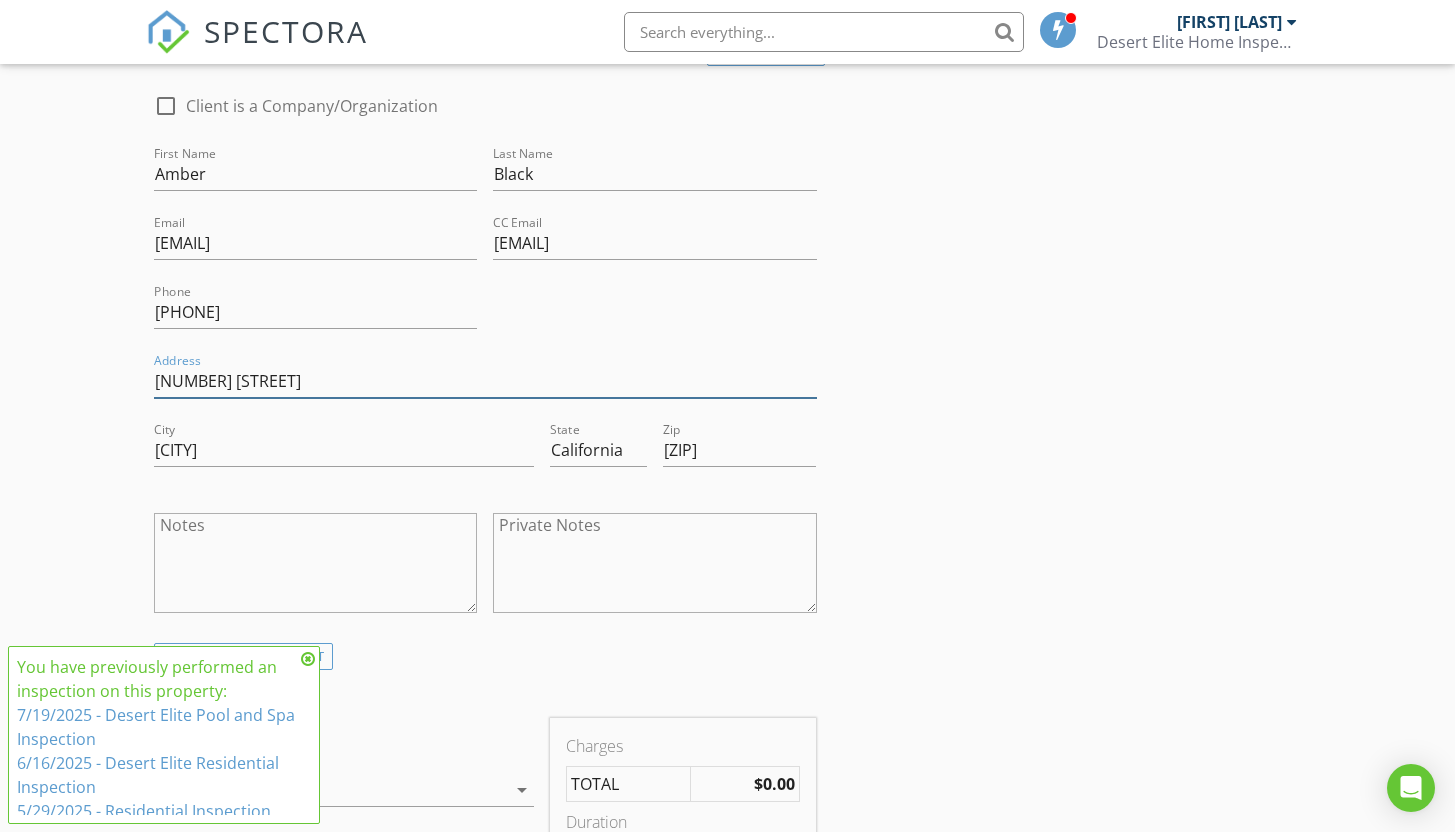 scroll, scrollTop: 1255, scrollLeft: 0, axis: vertical 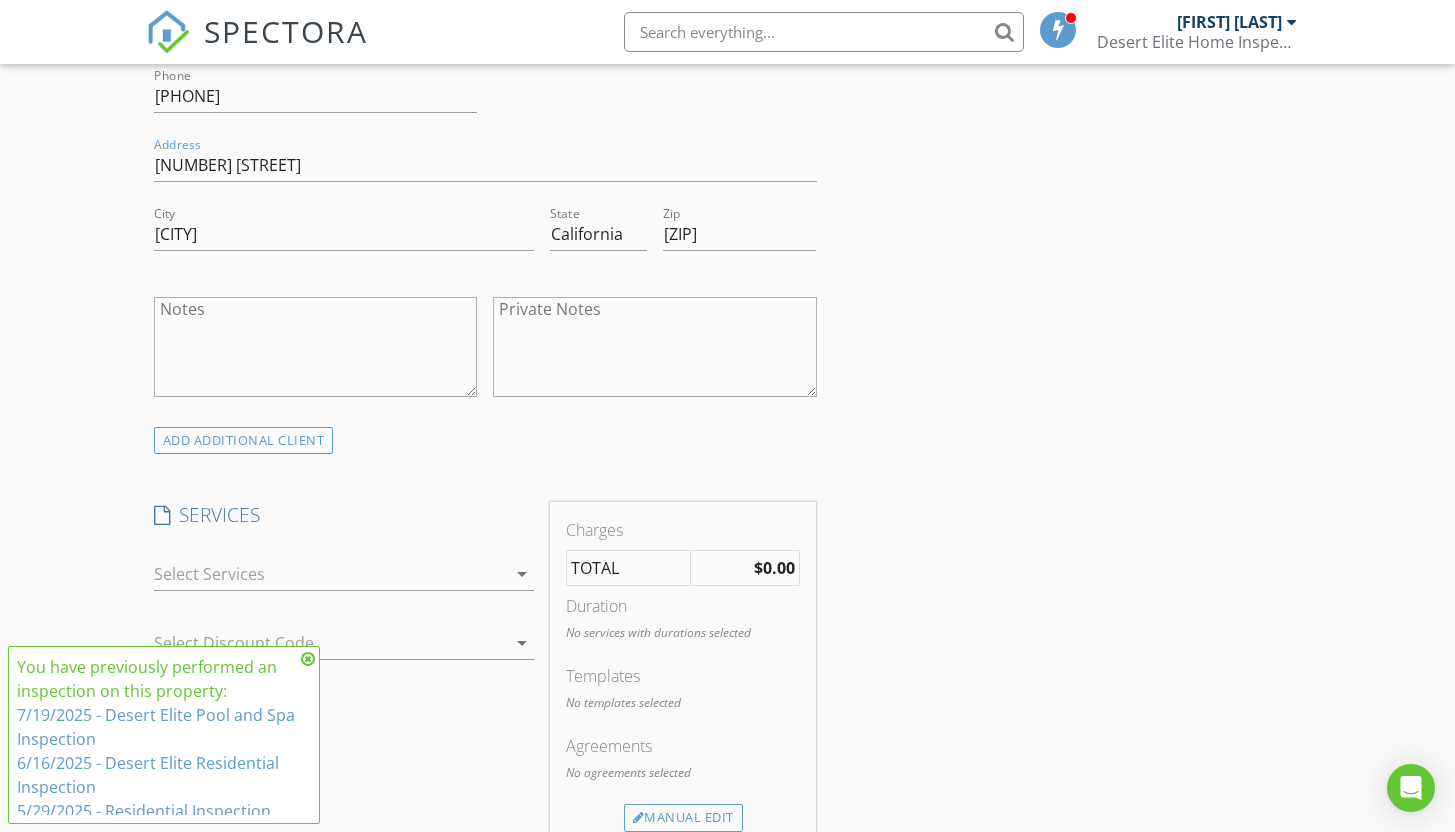 click on "Notes" at bounding box center [316, 347] 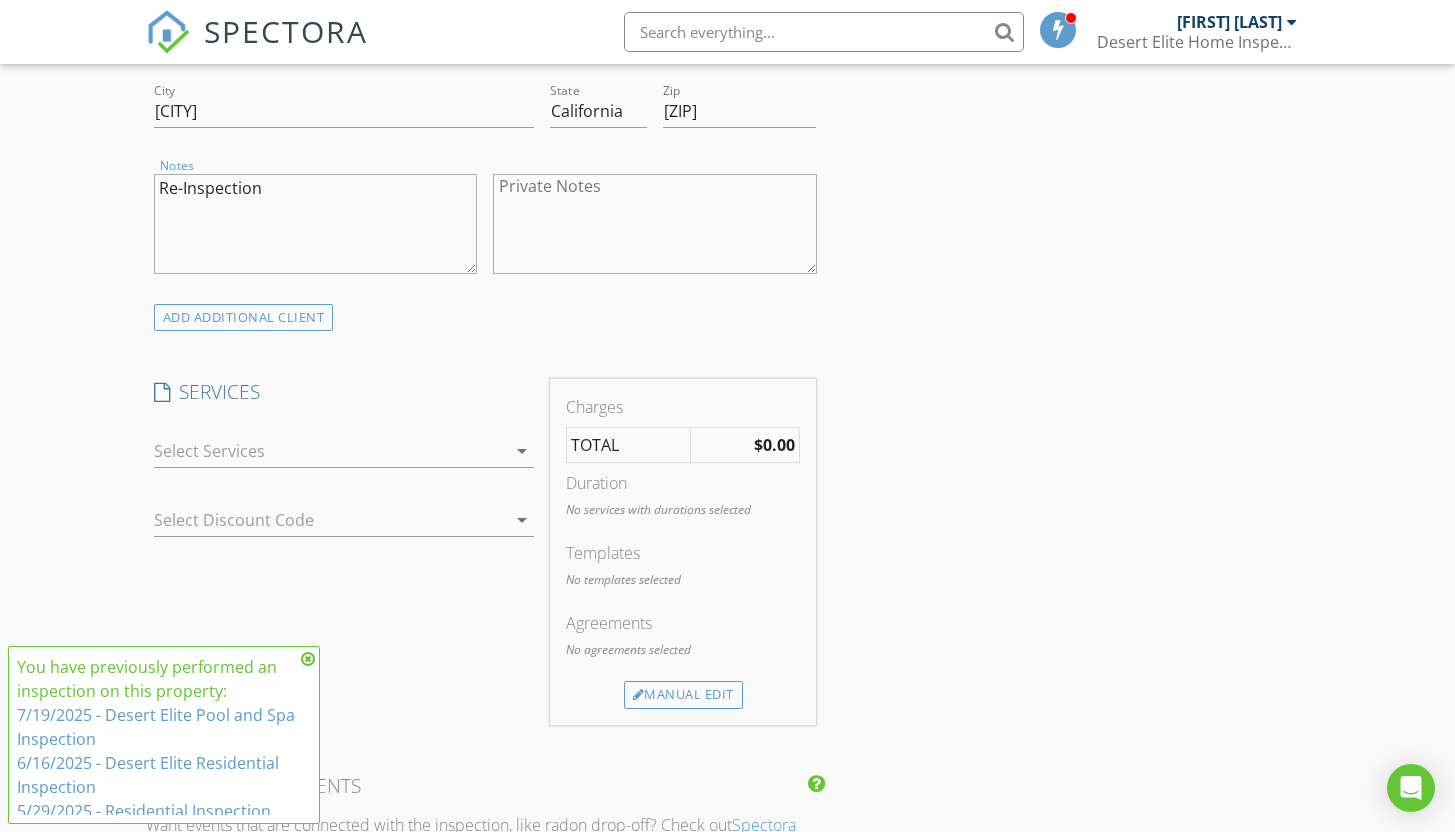 scroll, scrollTop: 1568, scrollLeft: 0, axis: vertical 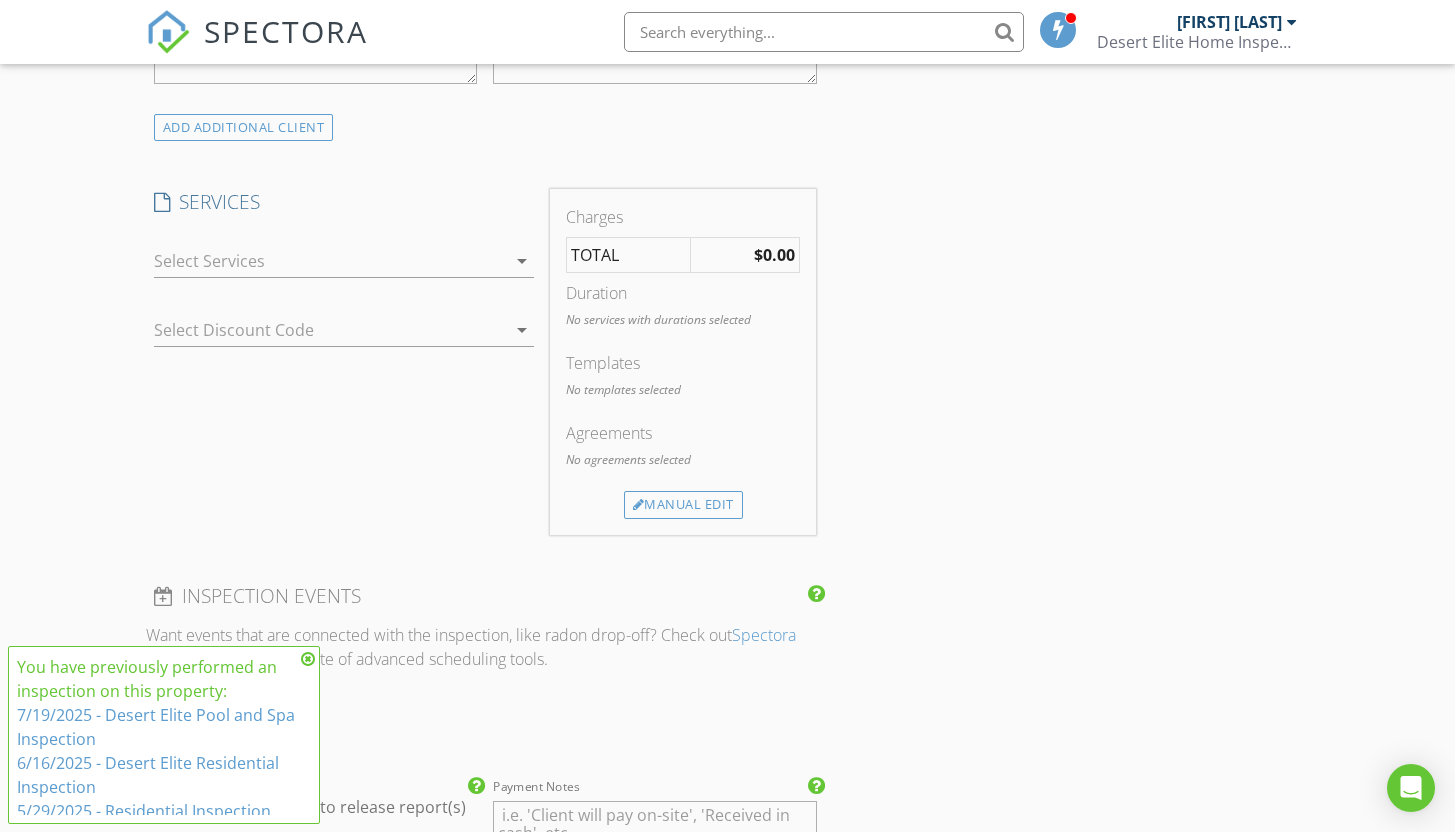 type on "Re-Inspection" 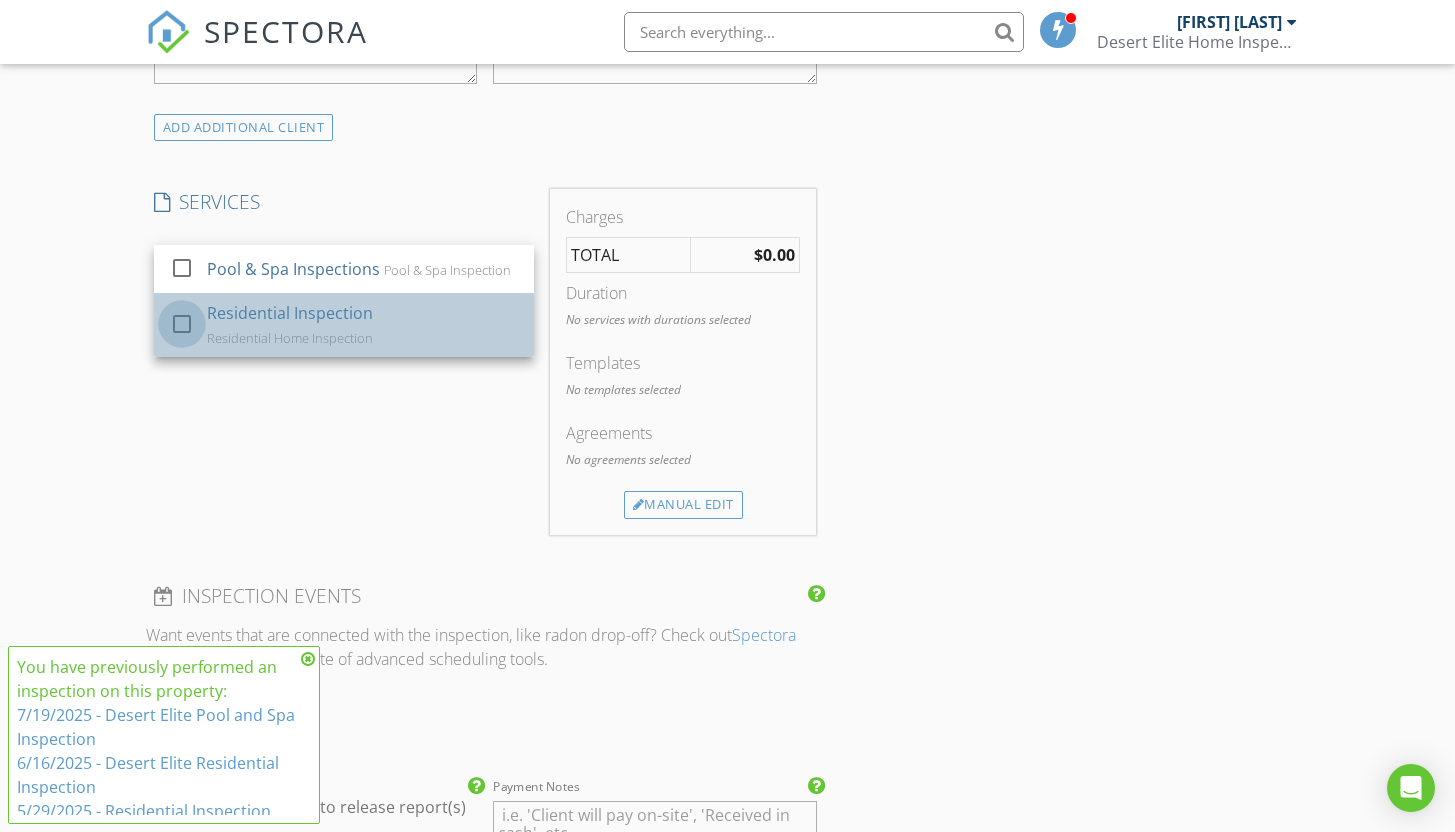 click at bounding box center [182, 324] 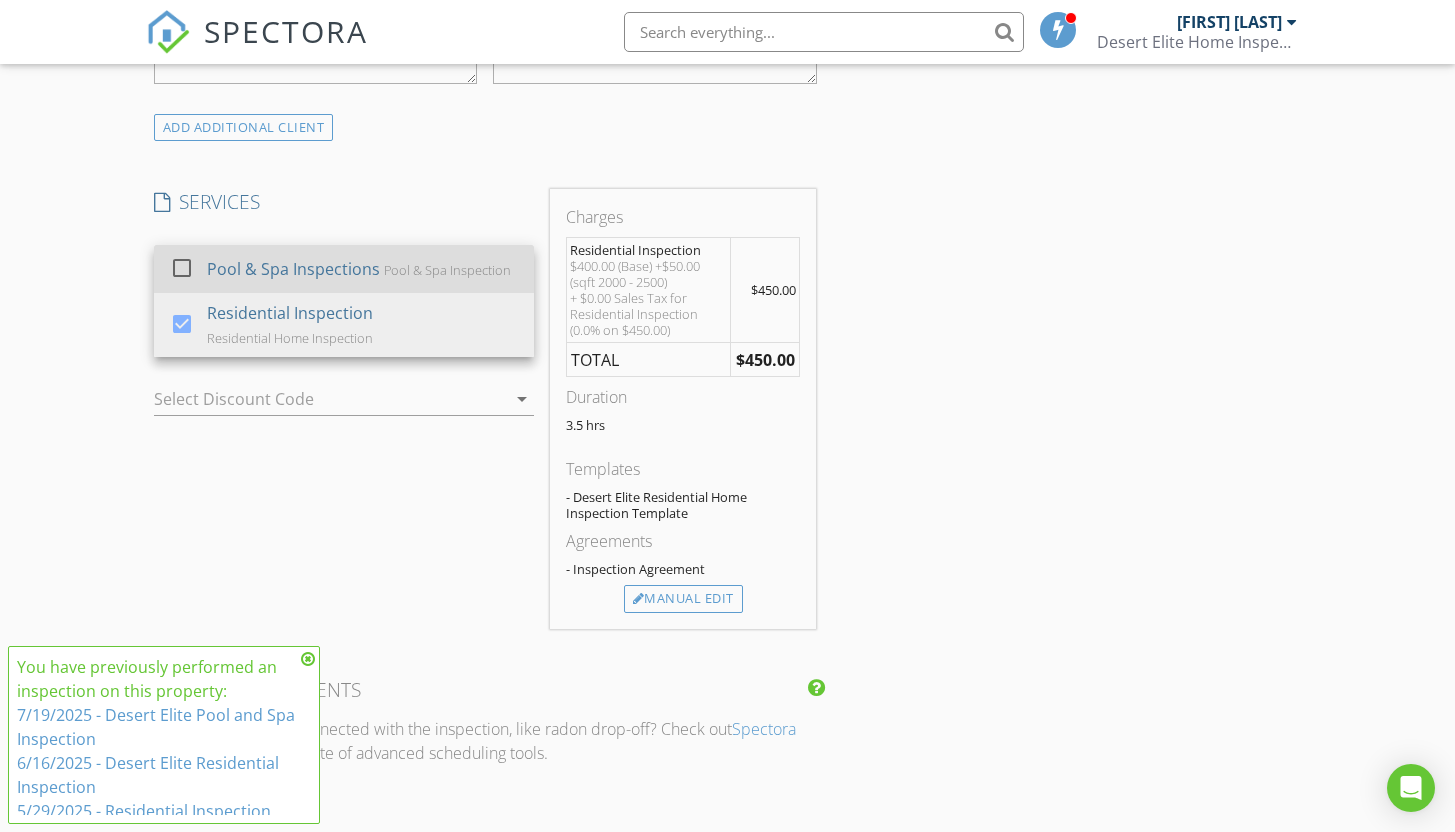 click at bounding box center (182, 268) 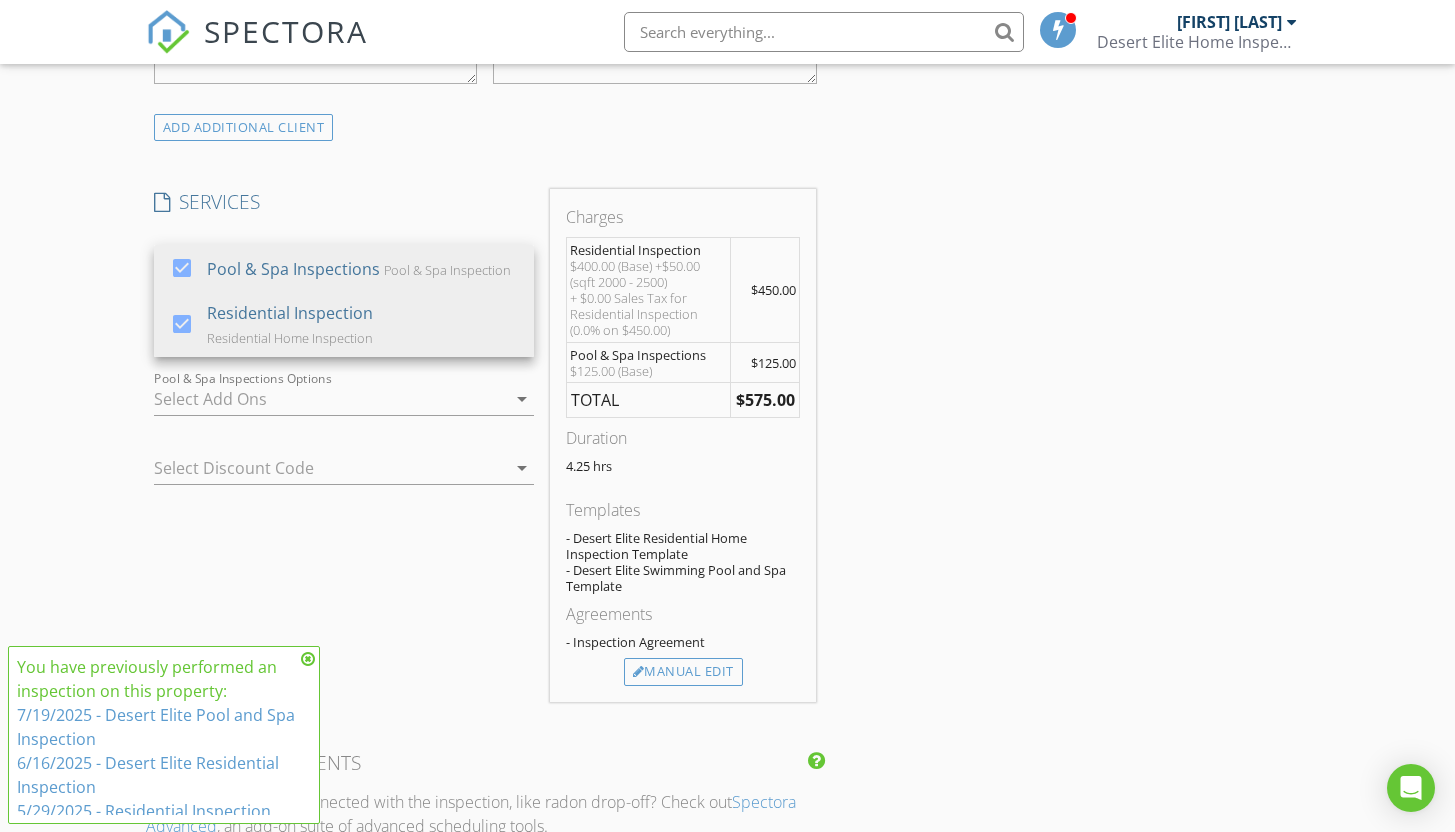 click on "New Inspection
Click here to use the New Order Form
INSPECTOR(S)
check_box   Matthew Black   PRIMARY   Matthew Black arrow_drop_down   check_box_outline_blank Matthew Black specifically requested
Date/Time
08/03/2025 9:00 AM
Location
Address Search       Address 40710 Baranda Ct   Unit   City Palm Desert   State CA   Zip 92260   County Riverside     Square Feet 2025   Year Built 1999   Foundation arrow_drop_down     Matthew Black     0.0 miles     (a few seconds)
client
check_box Enable Client CC email for this inspection   Client Search     check_box_outline_blank Client is a Company/Organization     First Name Amber   Last Name Black   Email amber.black80@yahoo.com   CC Email mattwblack1979@gmail.com   Phone 760-215-1668   Address 40710 Baranda Ct   City Palm Desert   State California   Zip 92260       Notes Re-Inspection   Private Notes" at bounding box center [727, 379] 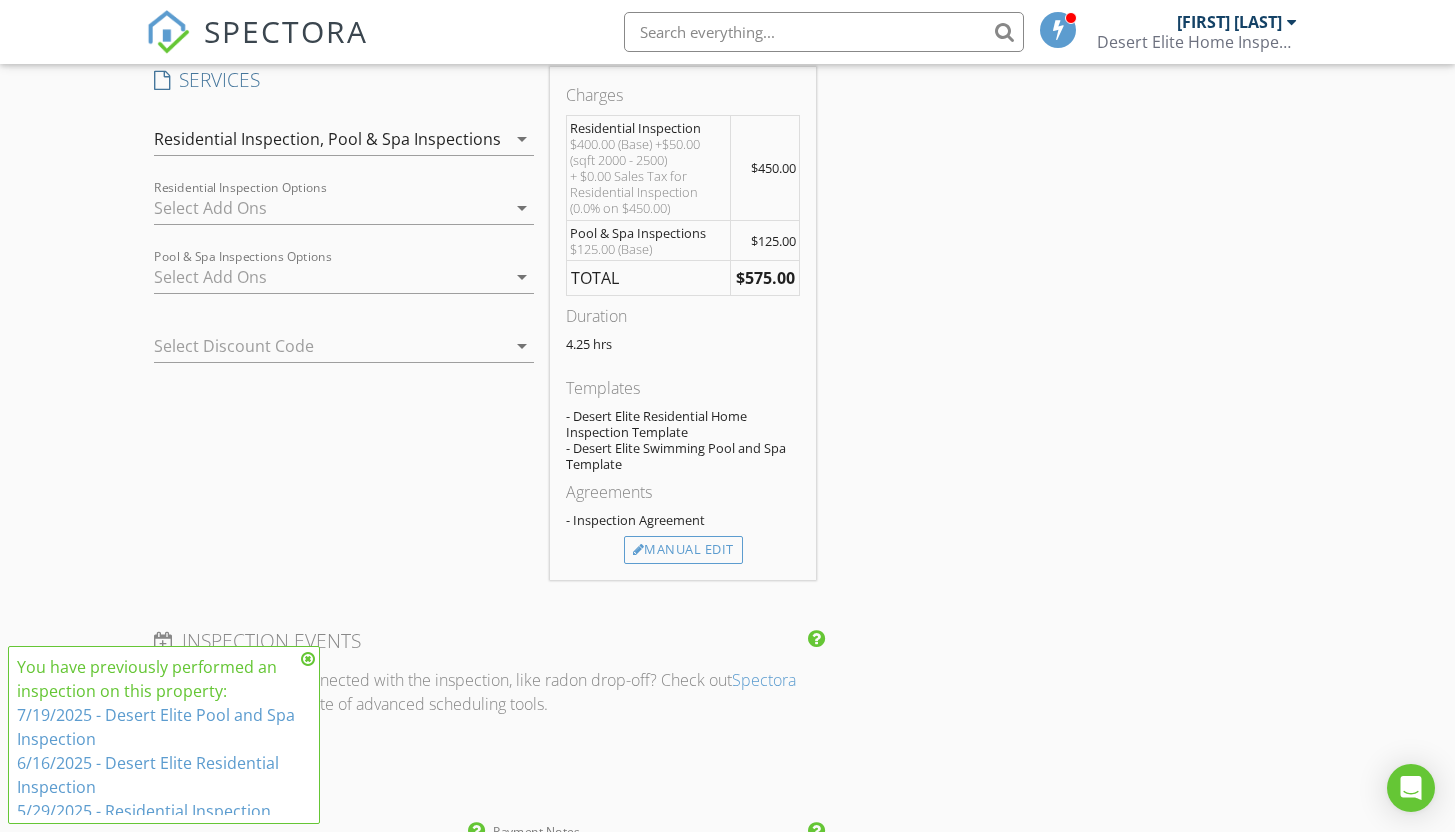 scroll, scrollTop: 1750, scrollLeft: 0, axis: vertical 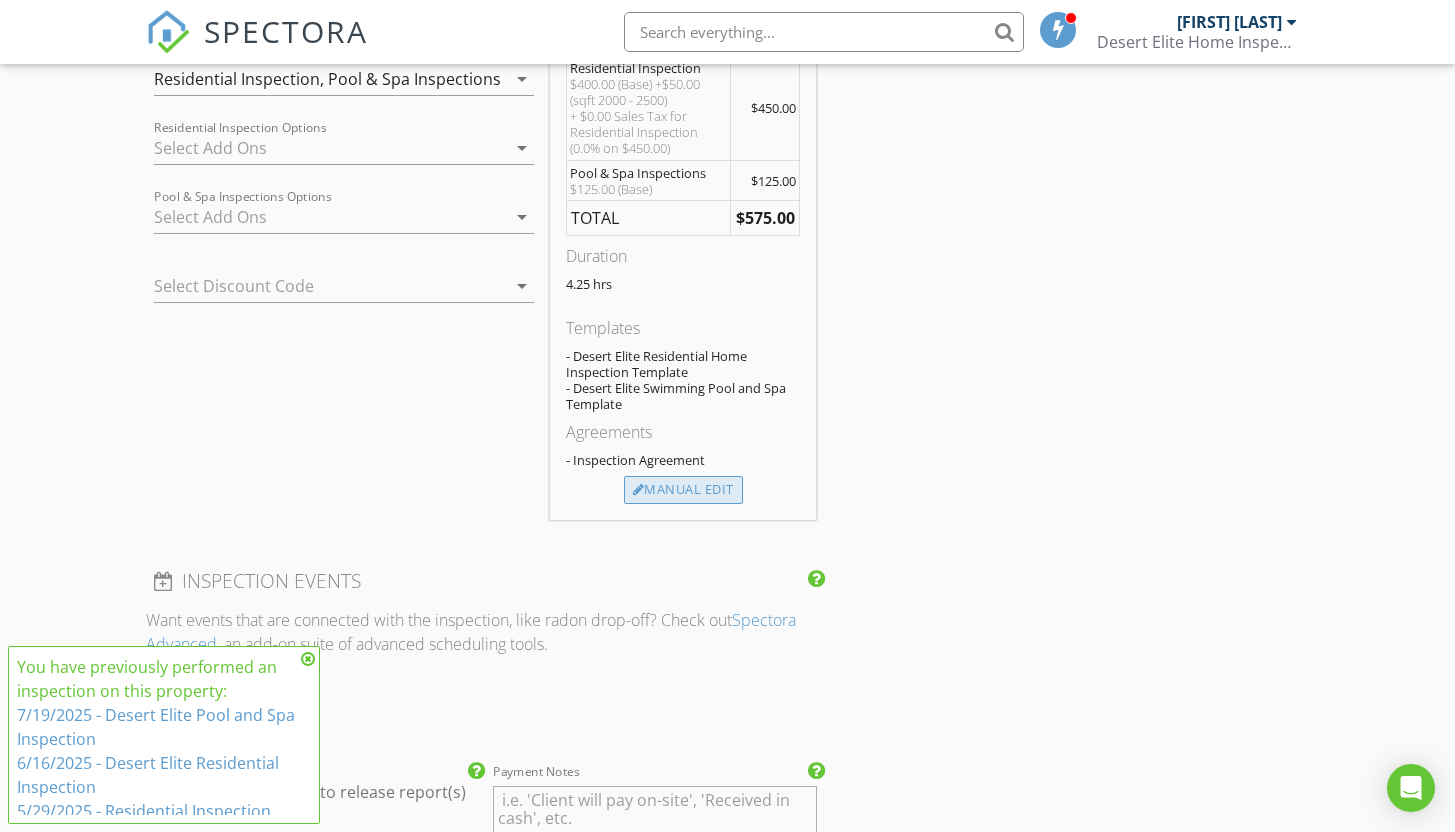click on "Manual Edit" at bounding box center [683, 490] 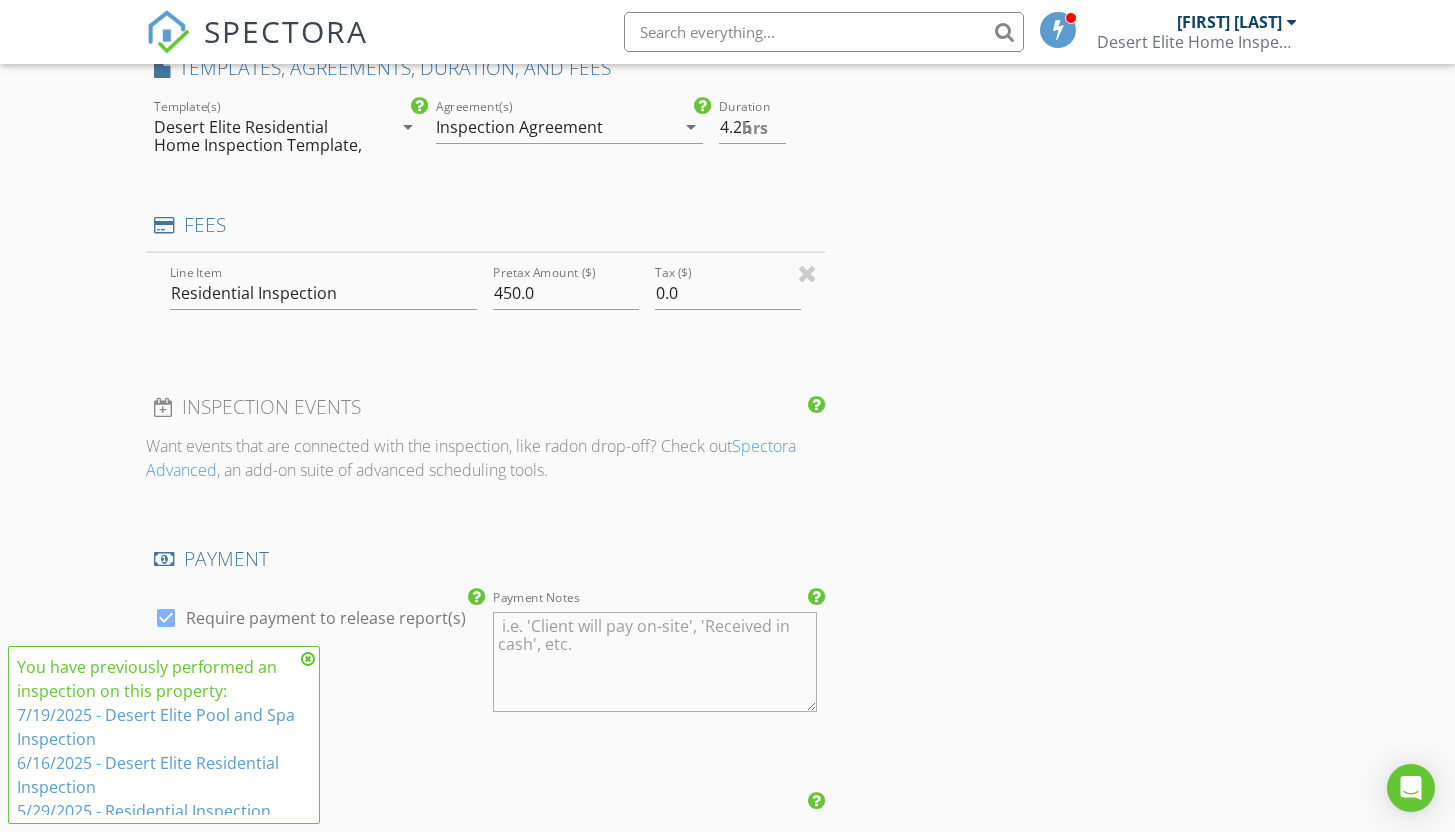 type on "0" 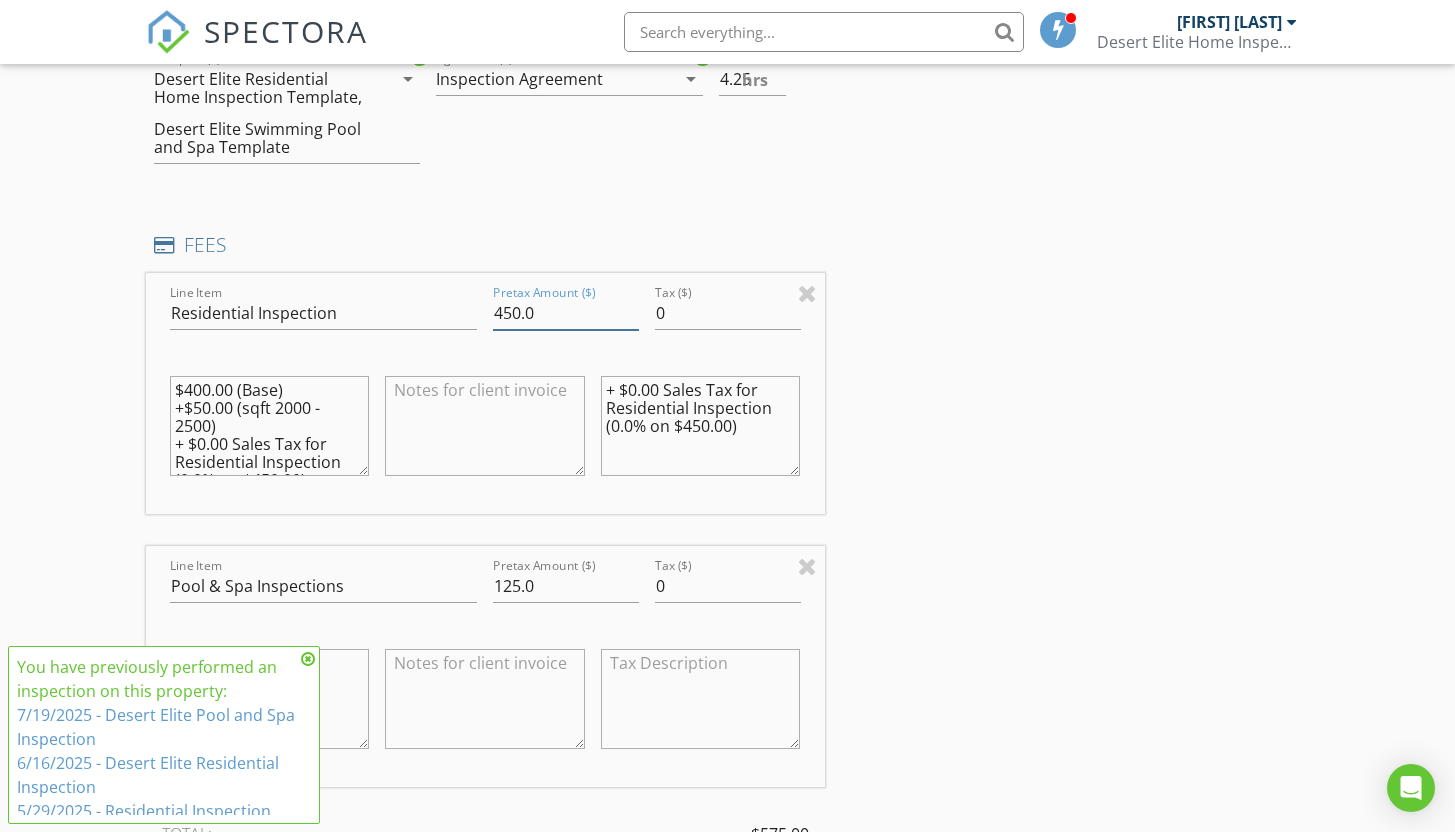 drag, startPoint x: 561, startPoint y: 318, endPoint x: 453, endPoint y: 300, distance: 109.48972 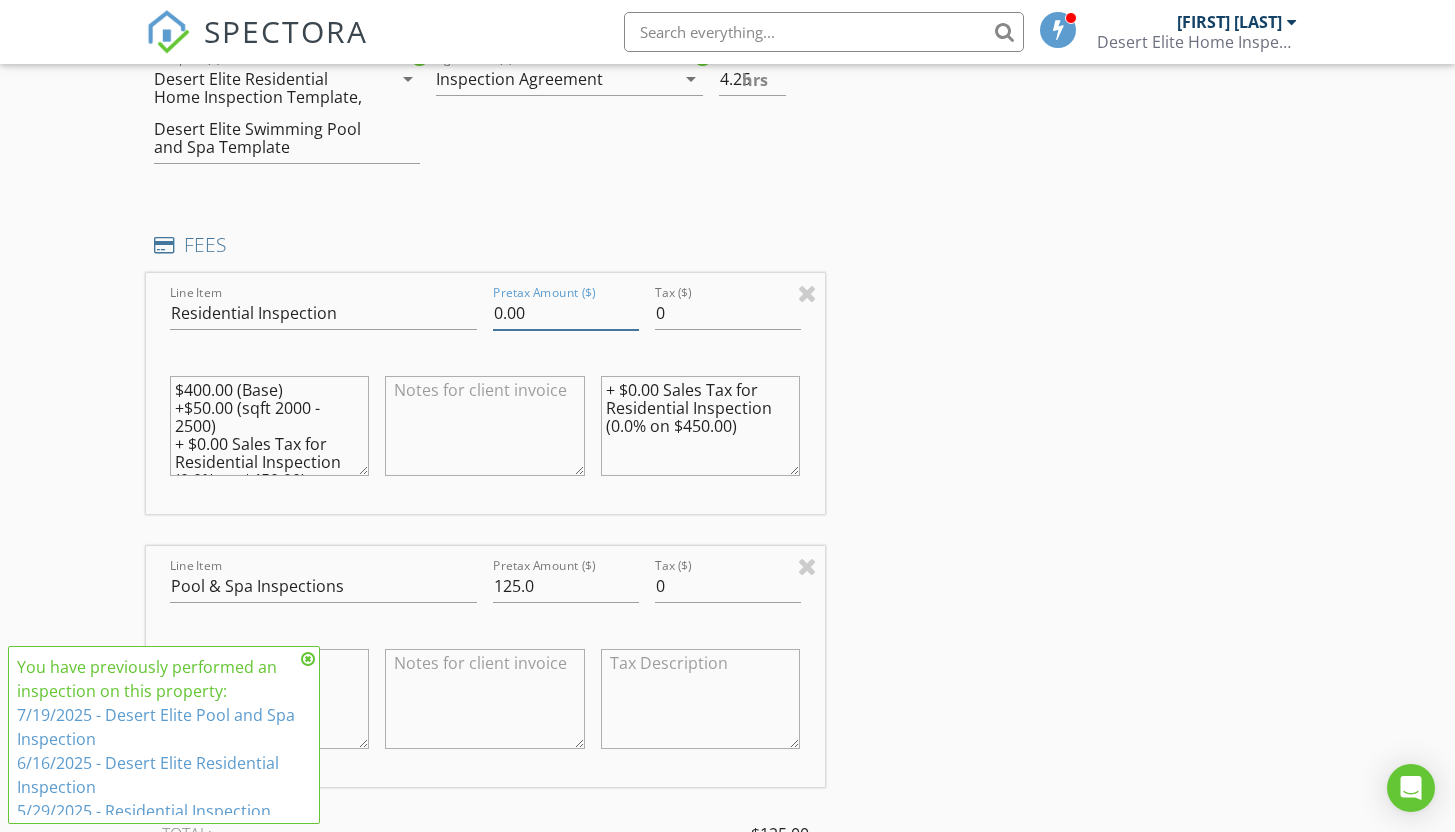 type on "0.00" 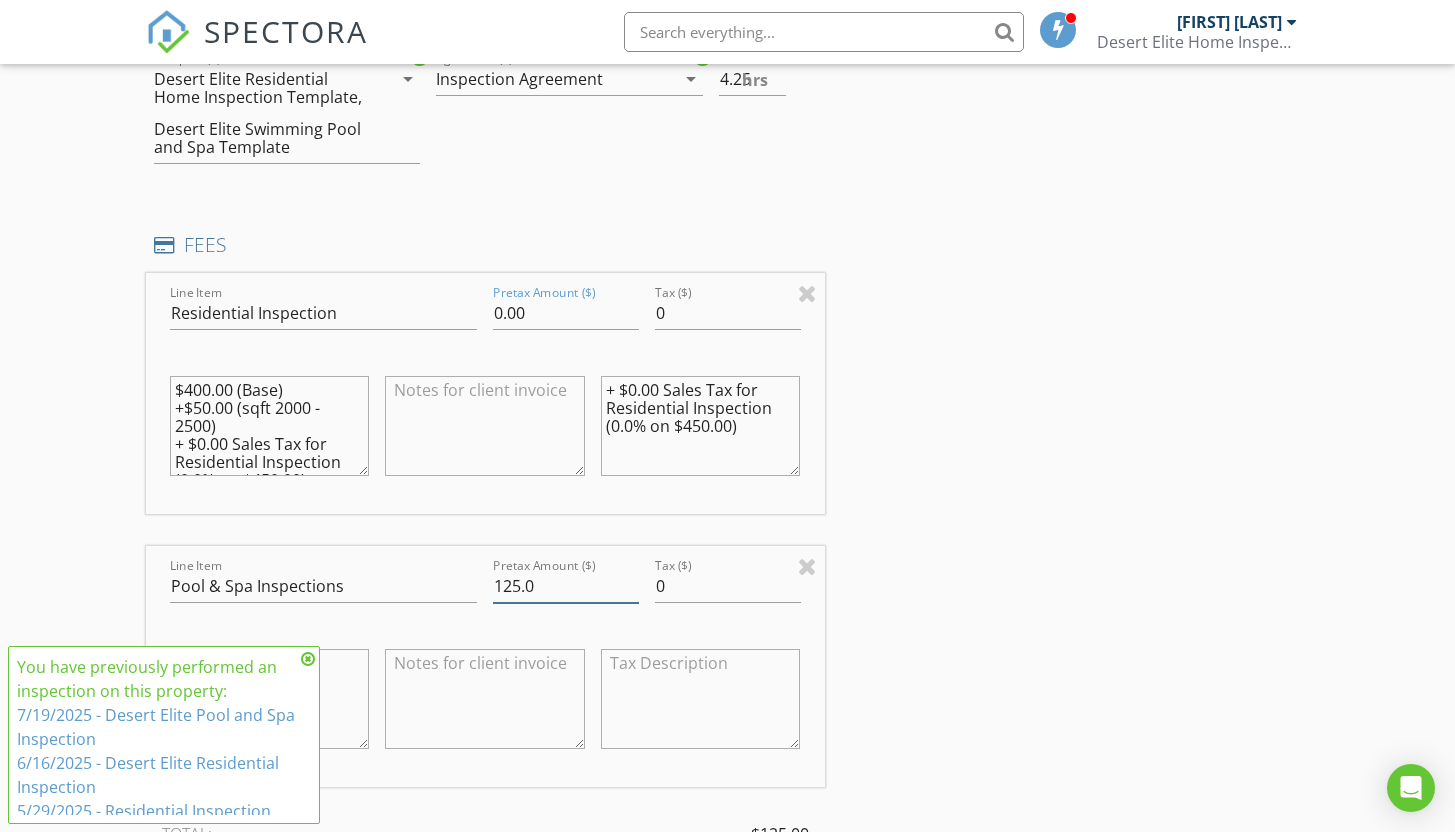 click on "125.0" at bounding box center (566, 586) 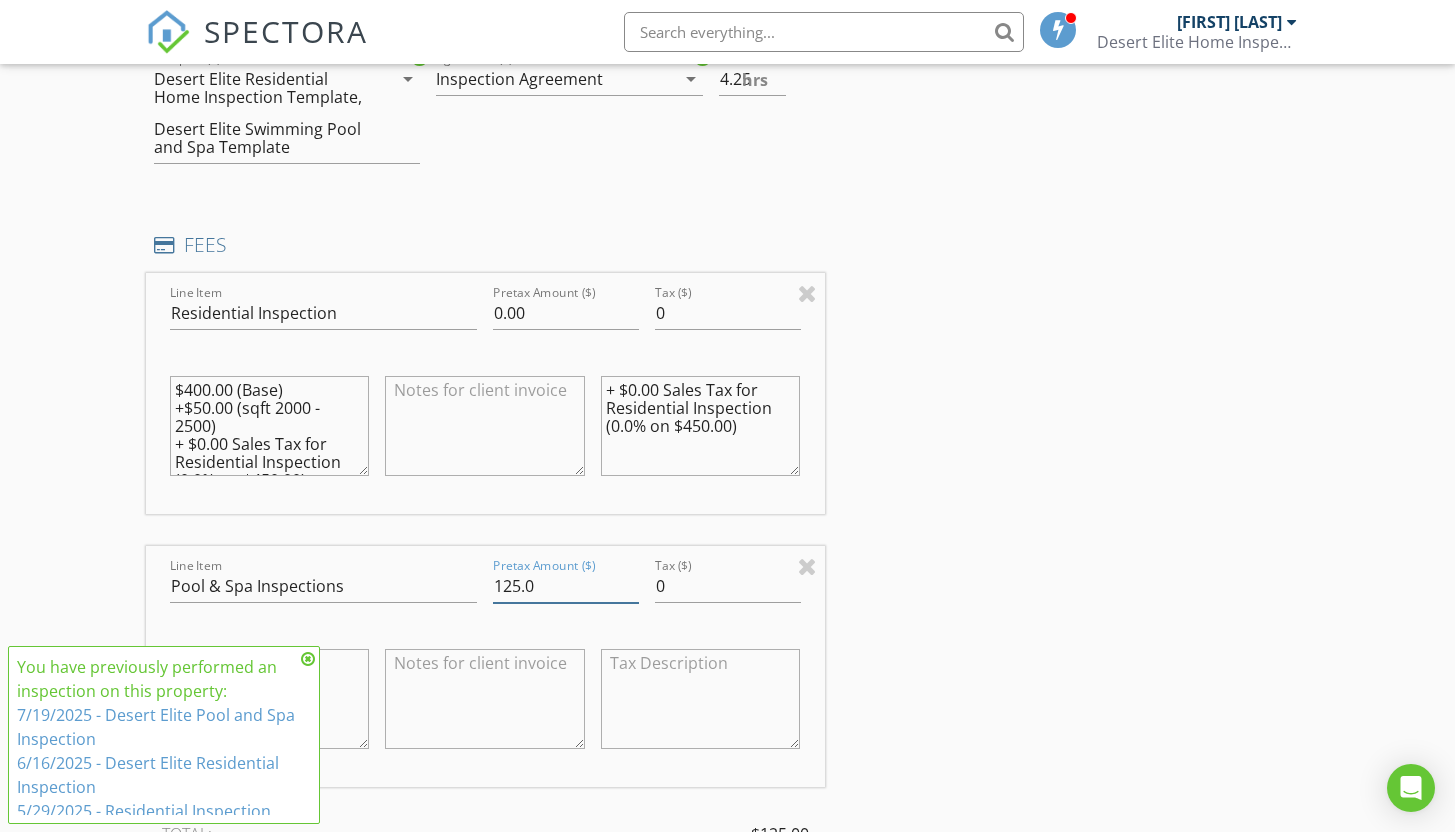 drag, startPoint x: 561, startPoint y: 585, endPoint x: 427, endPoint y: 566, distance: 135.34032 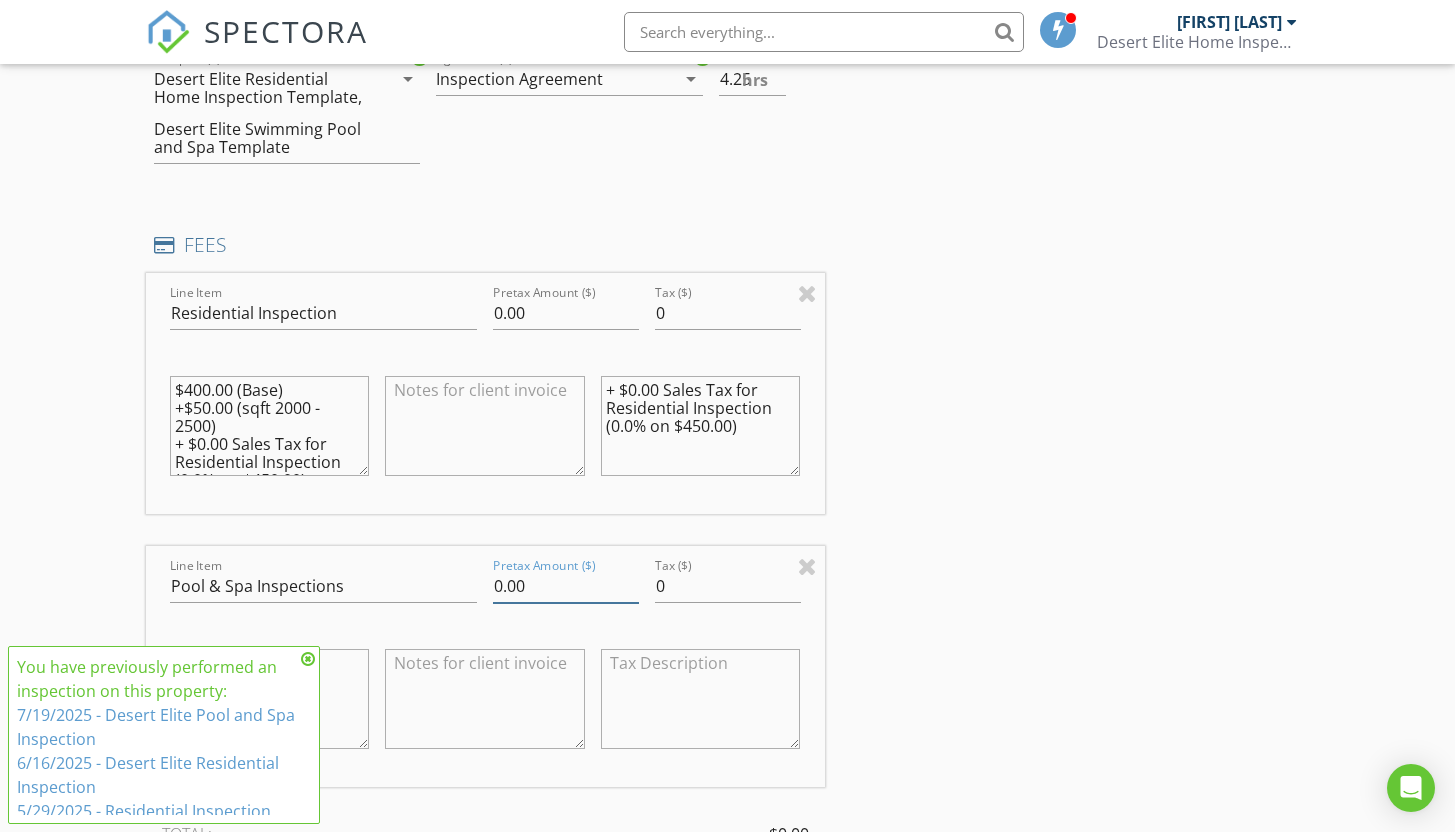 type on "0.00" 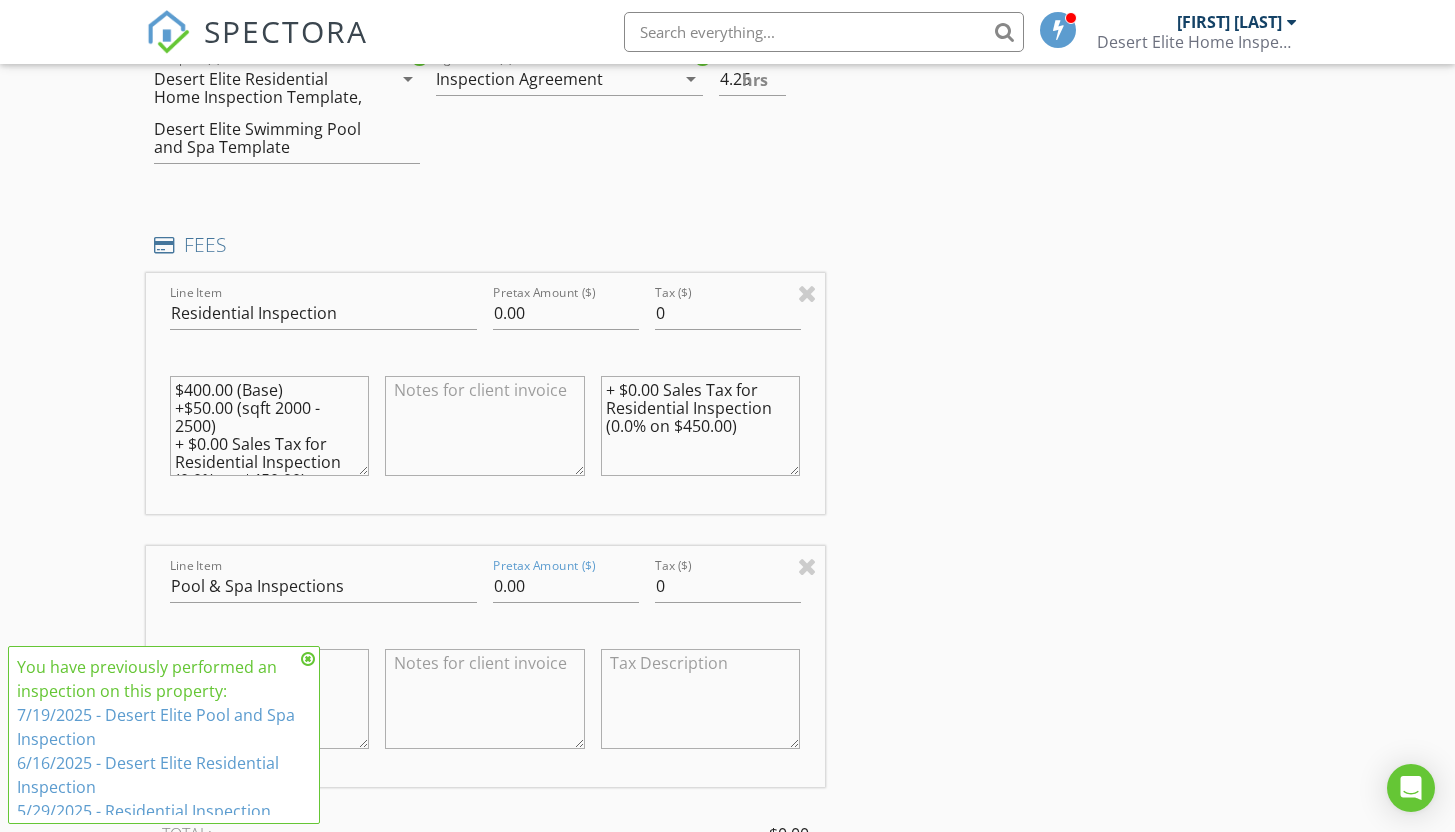 click on "INSPECTOR(S)
check_box   Matthew Black   PRIMARY   Matthew Black arrow_drop_down   check_box_outline_blank Matthew Black specifically requested
Date/Time
08/03/2025 9:00 AM
Location
Address Search       Address 40710 Baranda Ct   Unit   City Palm Desert   State CA   Zip 92260   County Riverside     Square Feet 2025   Year Built 1999   Foundation arrow_drop_down     Matthew Black     0.0 miles     (a few seconds)
client
check_box Enable Client CC email for this inspection   Client Search     check_box_outline_blank Client is a Company/Organization     First Name Amber   Last Name Black   Email amber.black80@yahoo.com   CC Email mattwblack1979@gmail.com   Phone 760-215-1668   Address 40710 Baranda Ct   City Palm Desert   State California   Zip 92260       Notes Re-Inspection   Private Notes
ADD ADDITIONAL client" at bounding box center [728, 426] 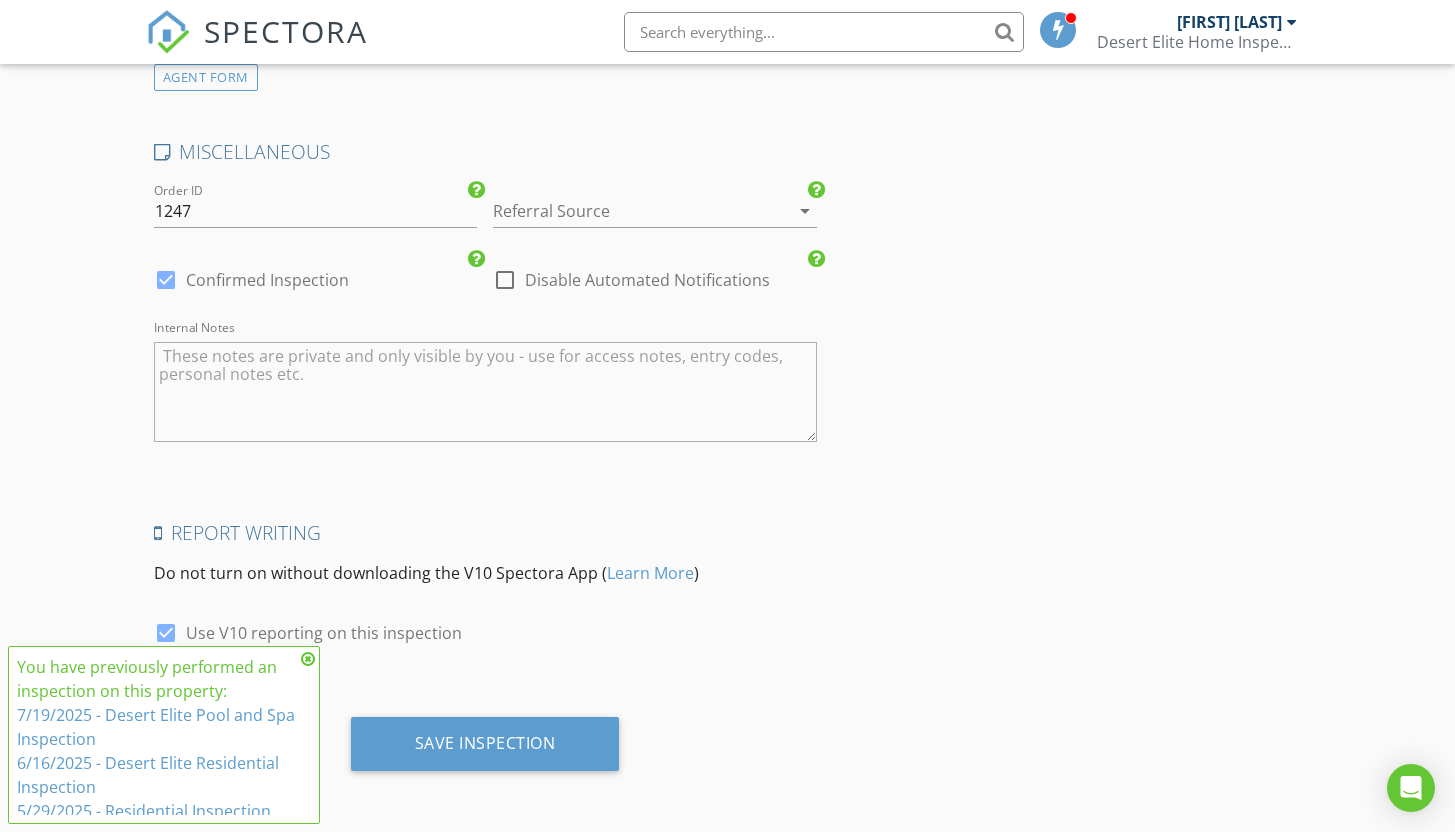 scroll, scrollTop: 3337, scrollLeft: 0, axis: vertical 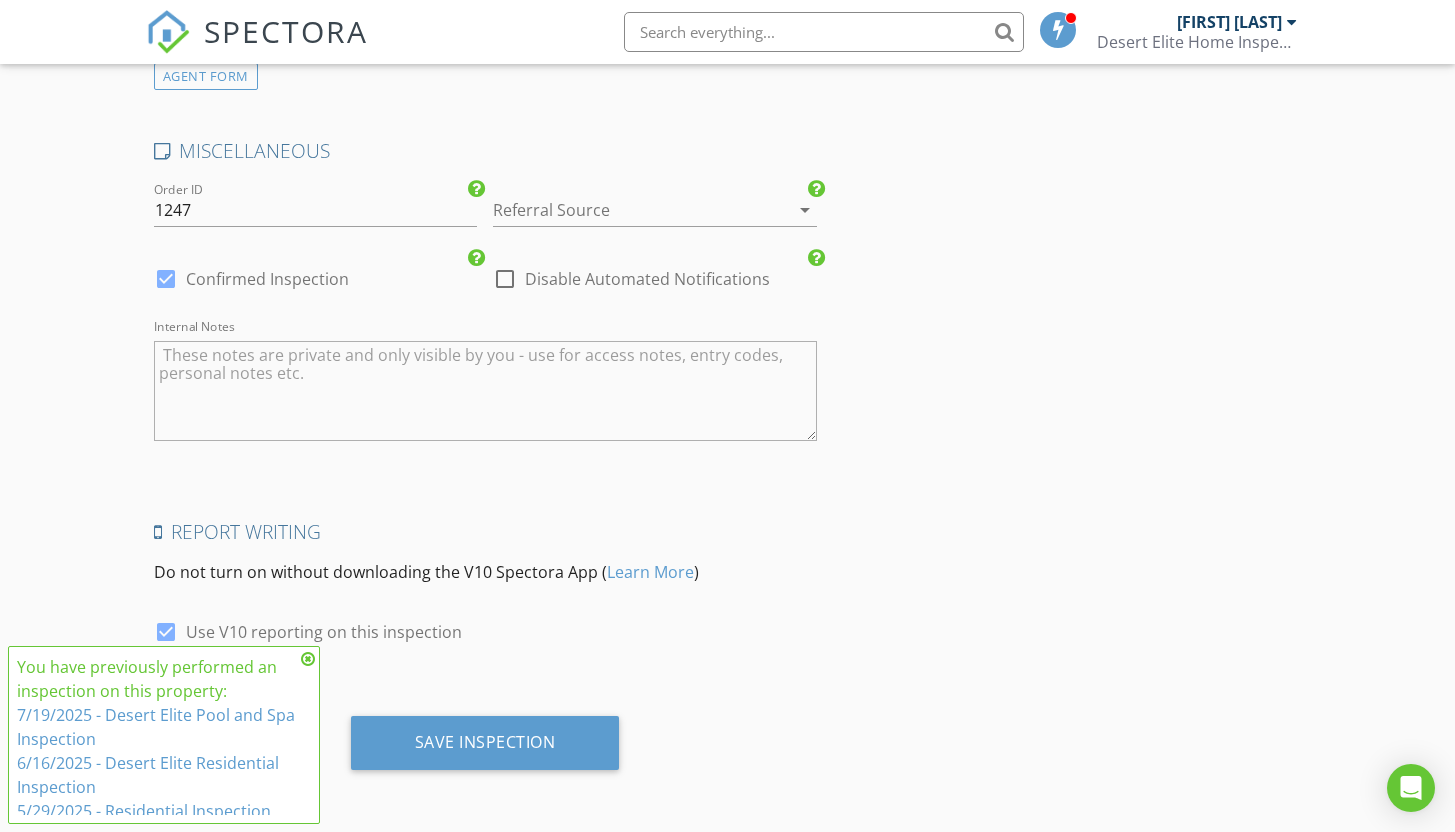 click at bounding box center [308, 659] 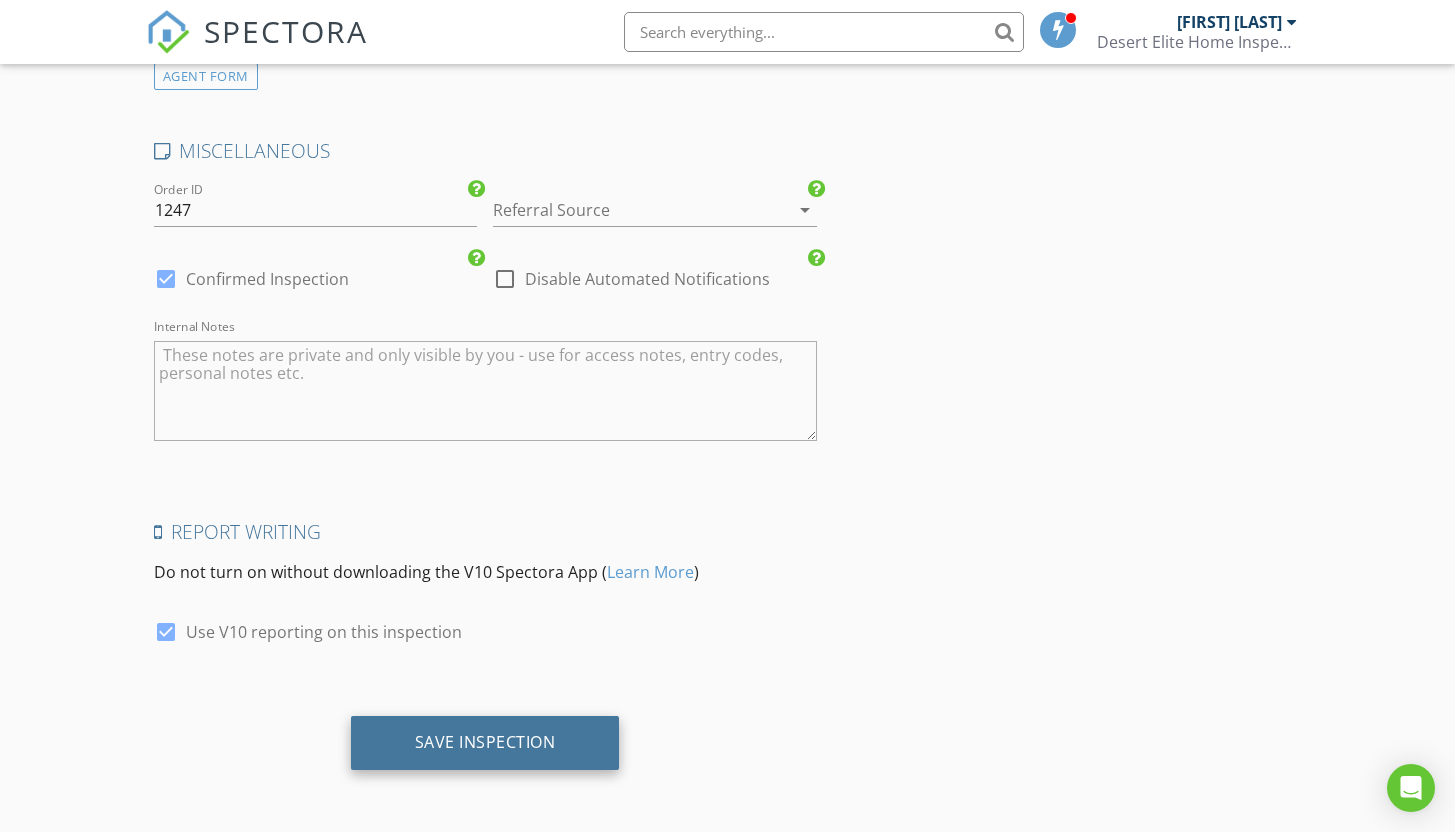 click on "Save Inspection" at bounding box center (485, 742) 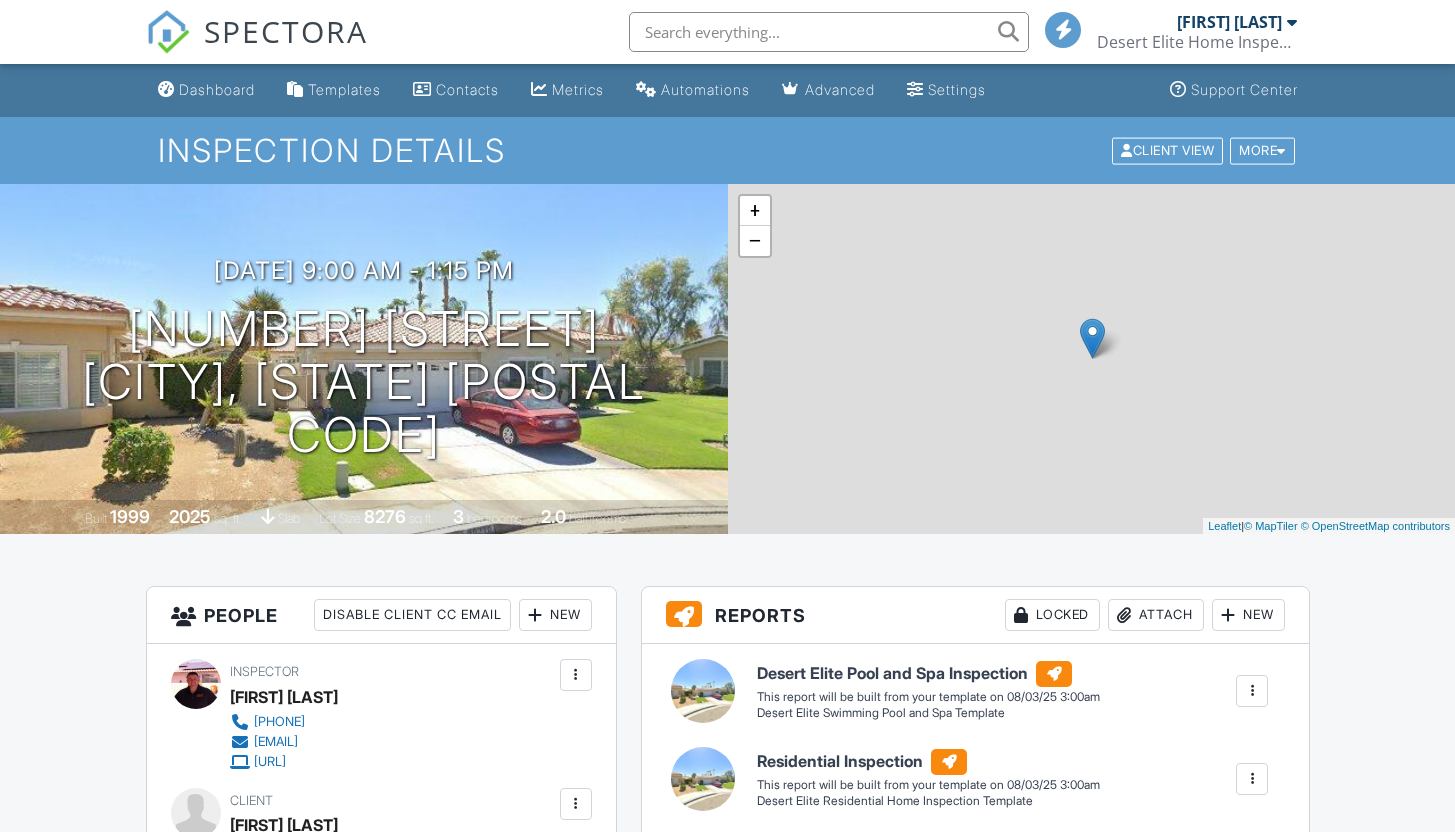 scroll, scrollTop: 0, scrollLeft: 0, axis: both 